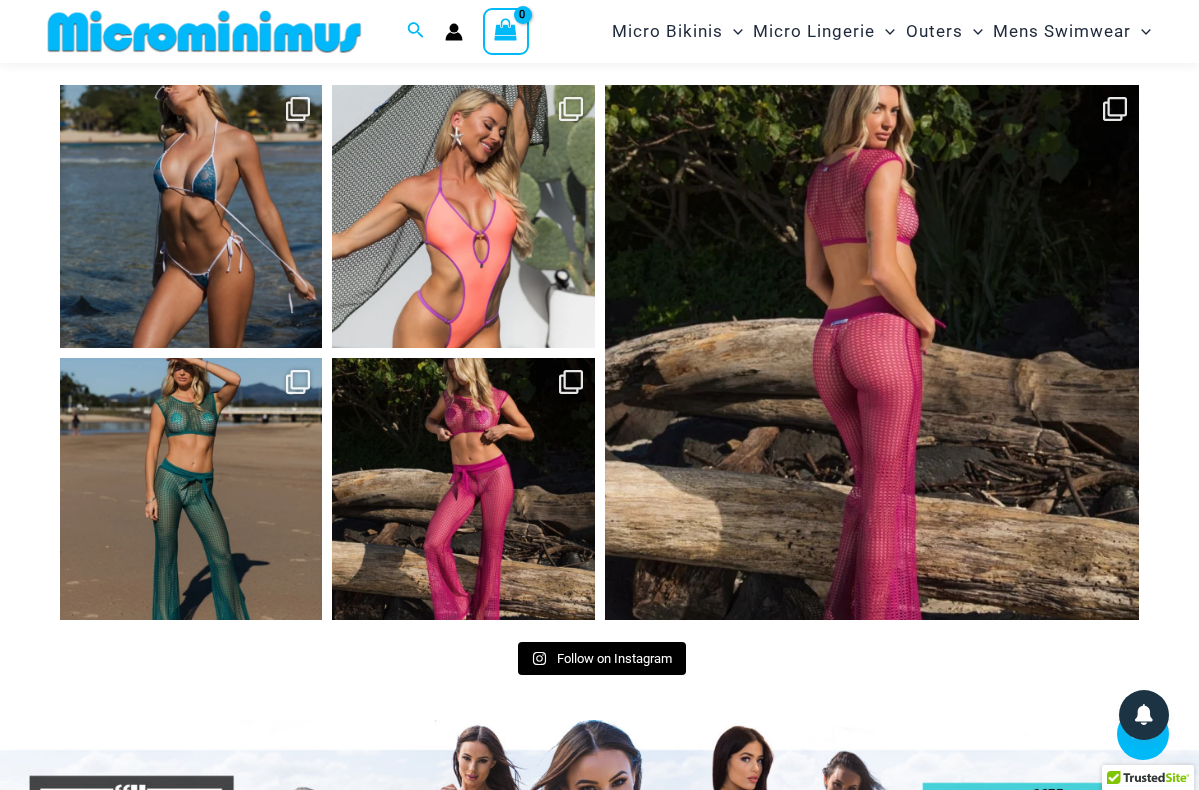 scroll, scrollTop: 8046, scrollLeft: 0, axis: vertical 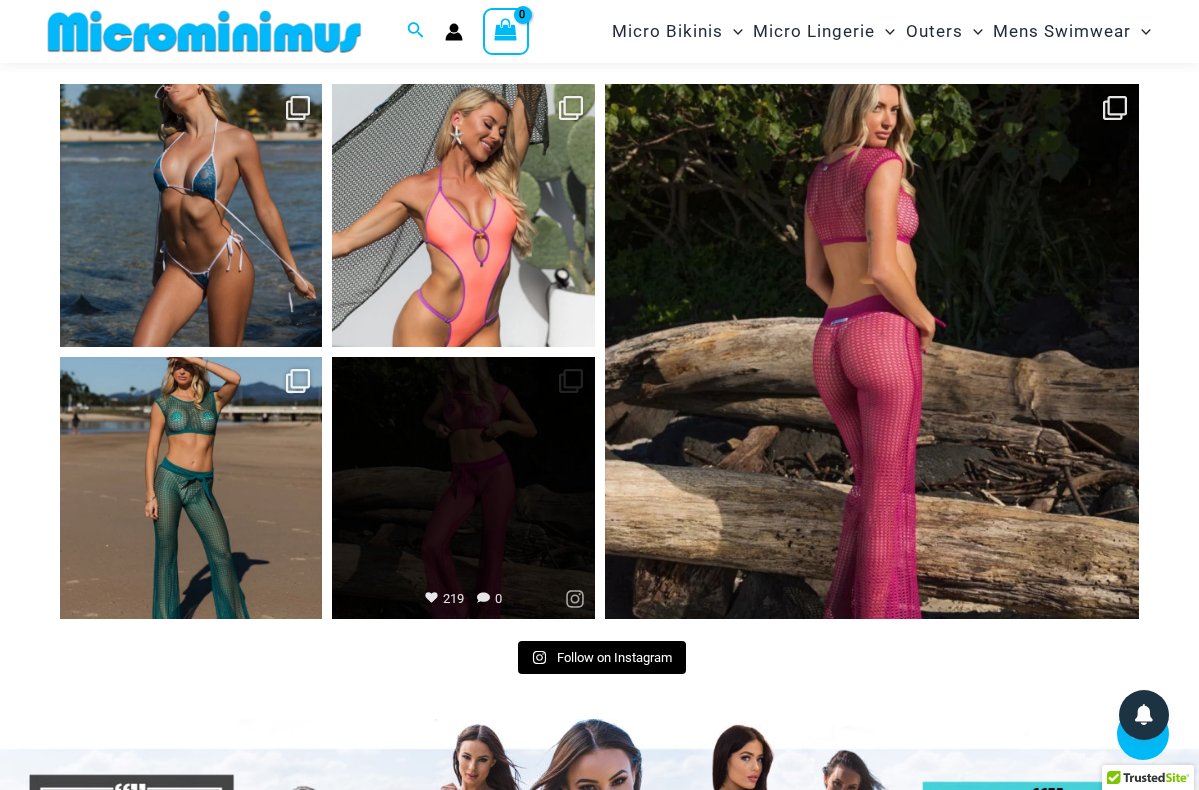 click on "Open" at bounding box center [463, 488] 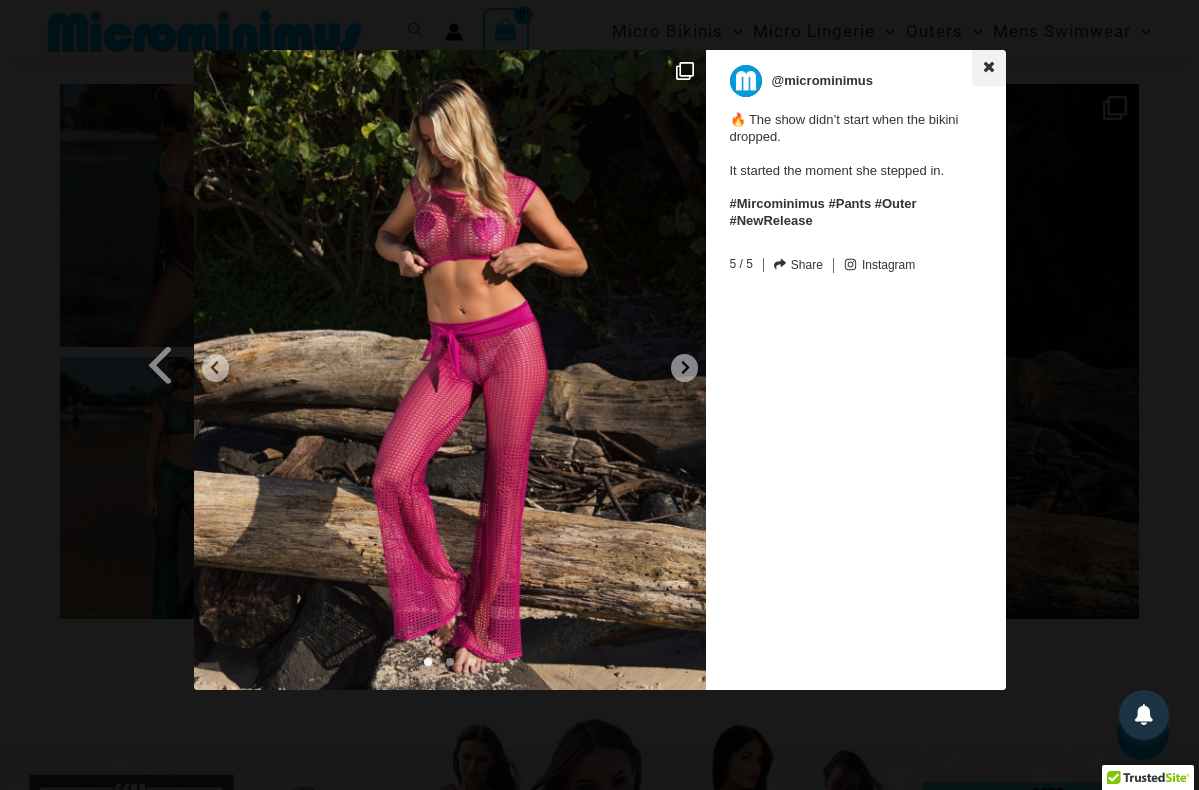 click 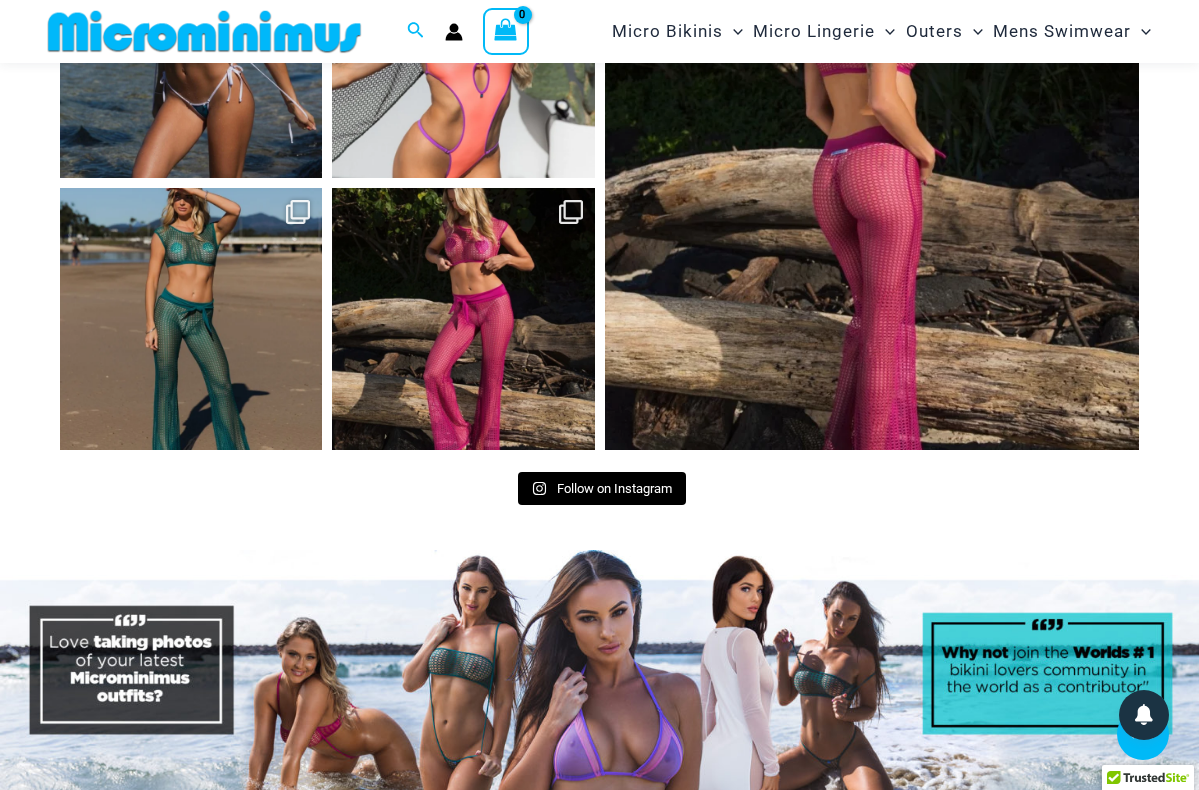 scroll, scrollTop: 8227, scrollLeft: 0, axis: vertical 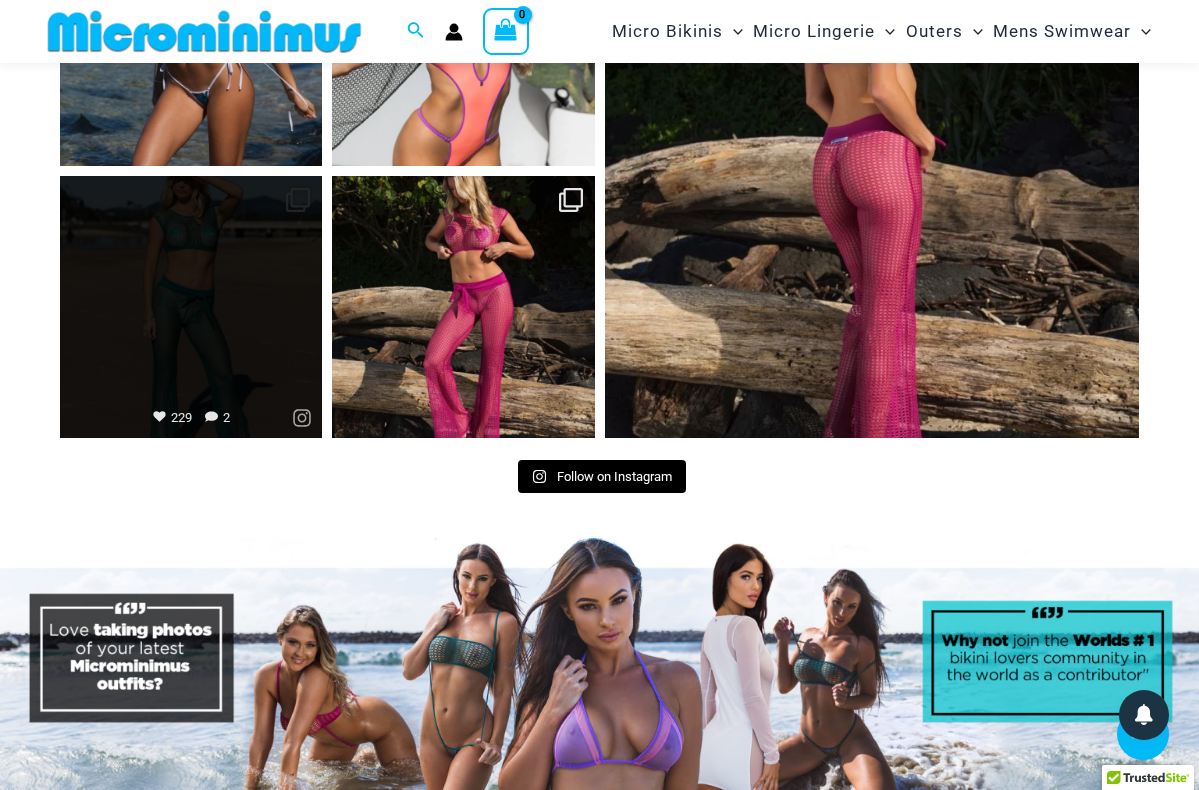 click on "Open" at bounding box center (191, 307) 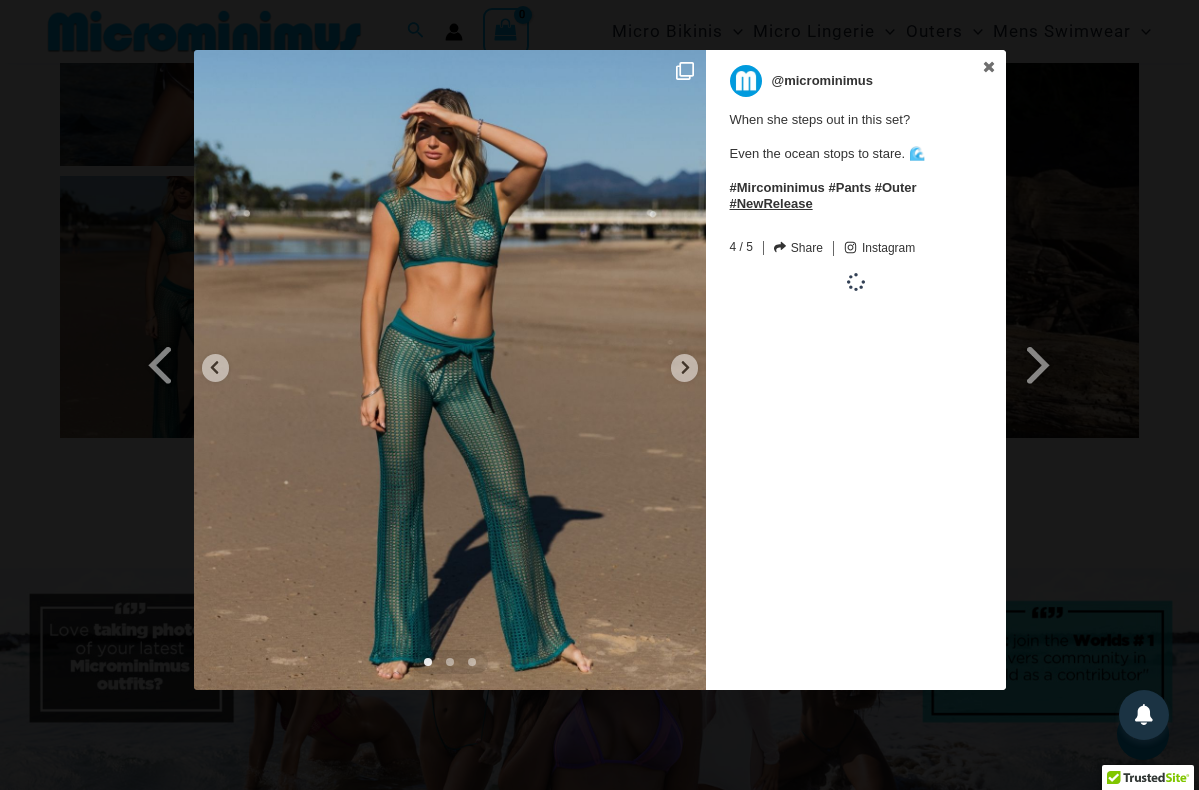 click on "#NewRelease" at bounding box center [771, 203] 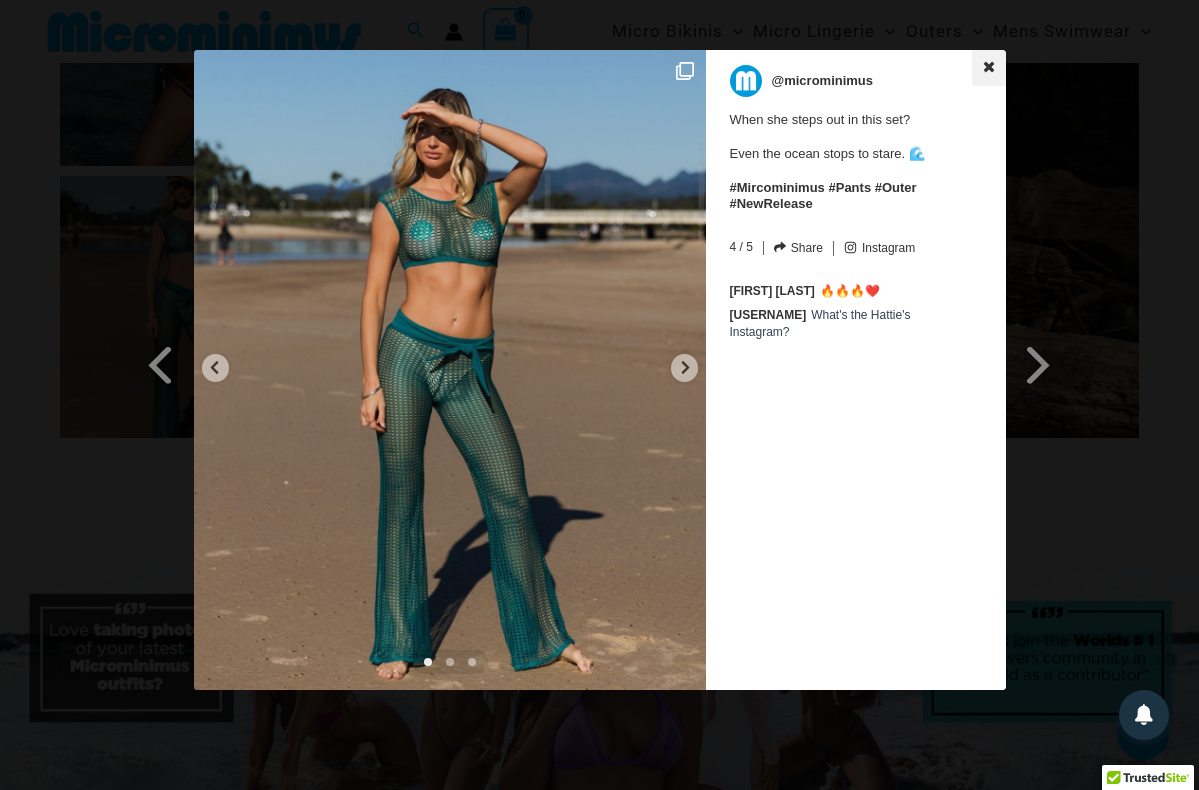 click 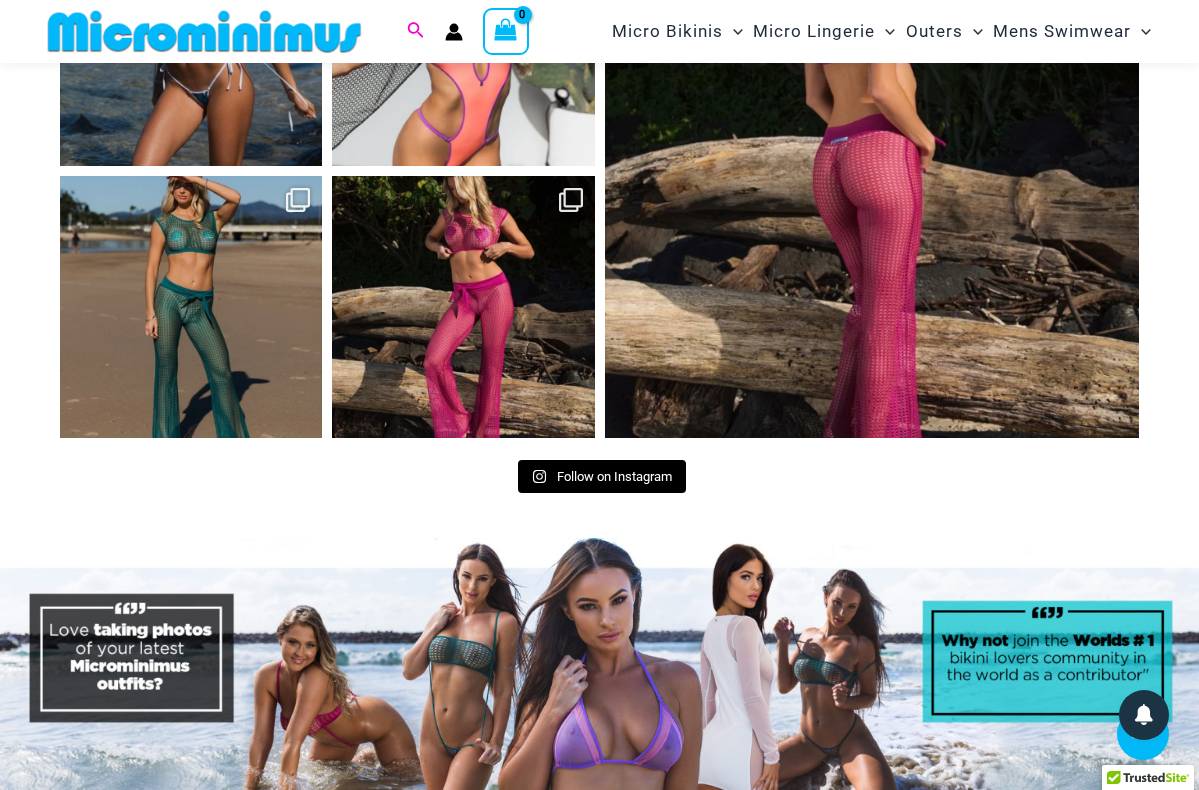 click 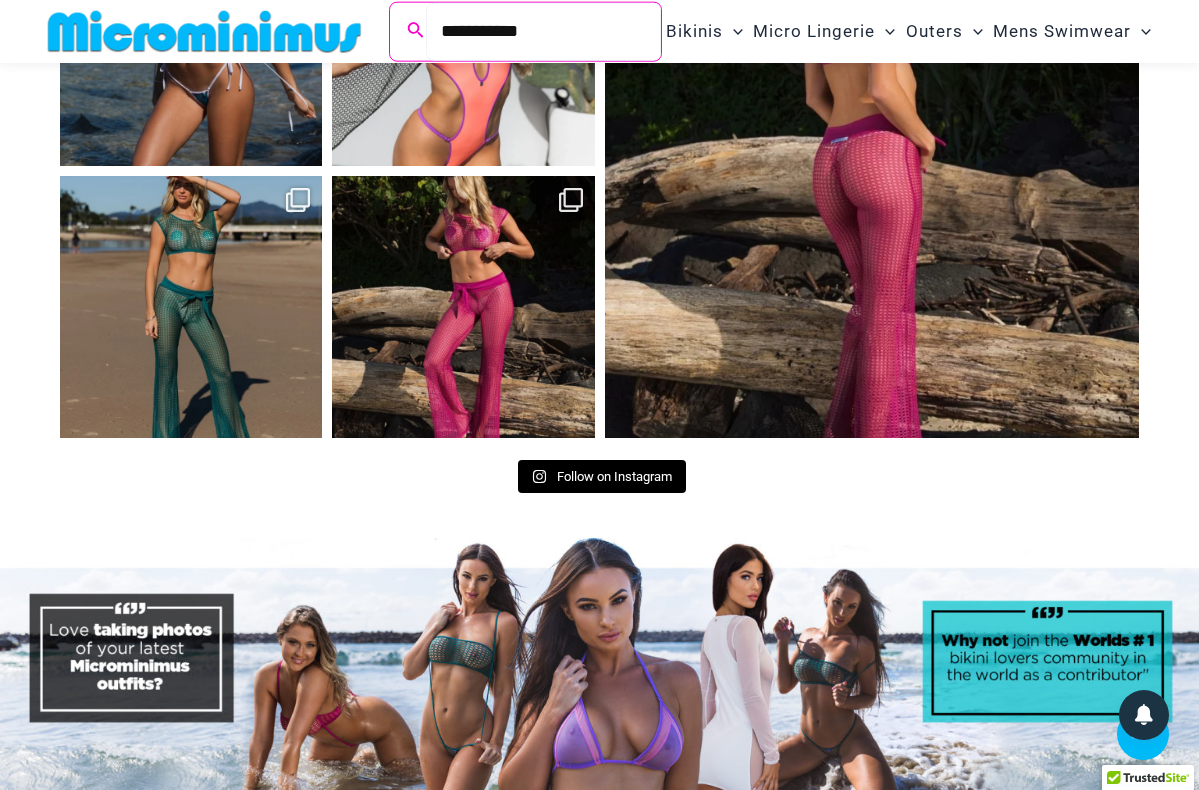 type on "**********" 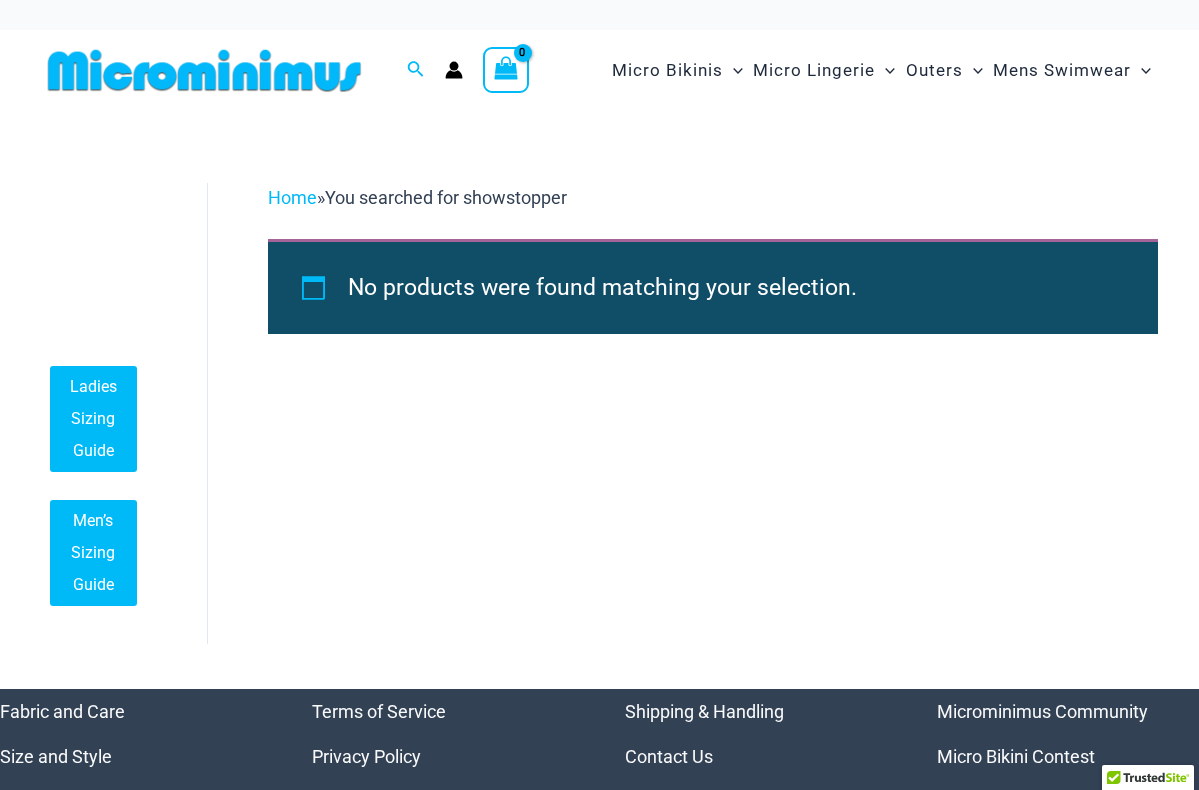 scroll, scrollTop: 0, scrollLeft: 0, axis: both 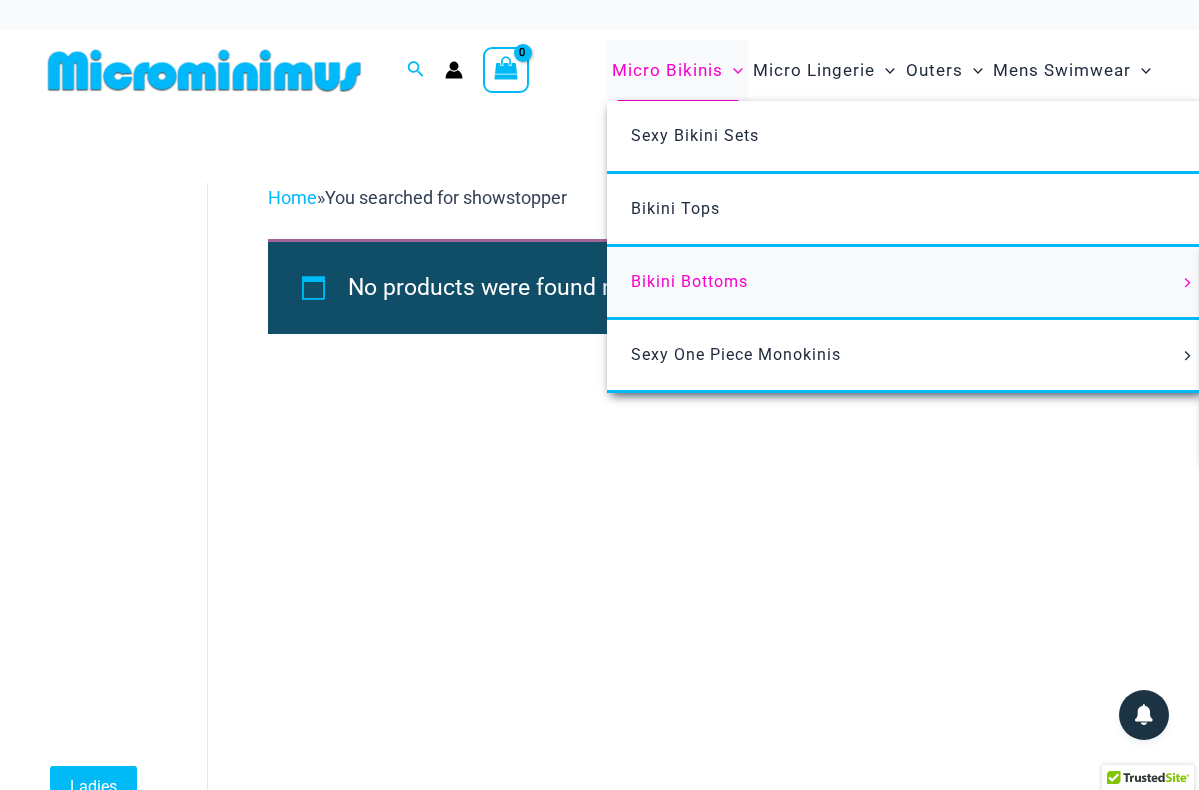 click on "Bikini Bottoms" at bounding box center [689, 281] 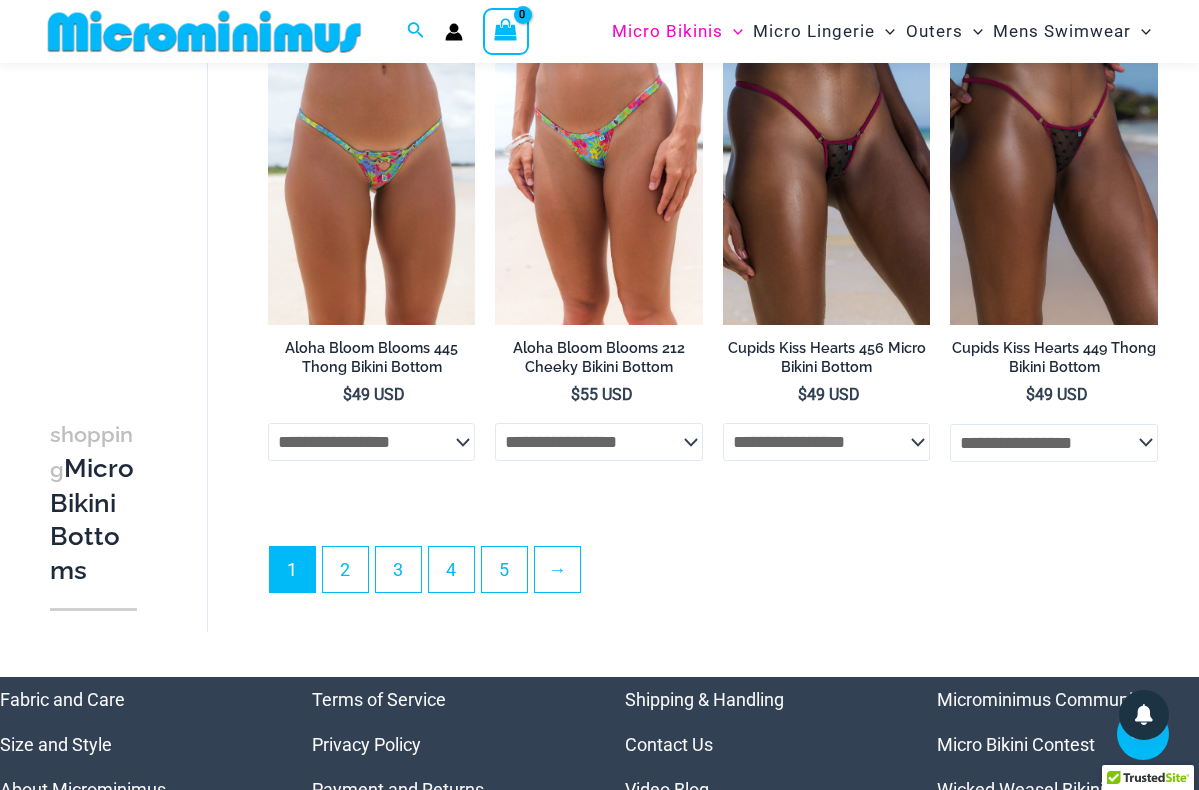 scroll, scrollTop: 4806, scrollLeft: 0, axis: vertical 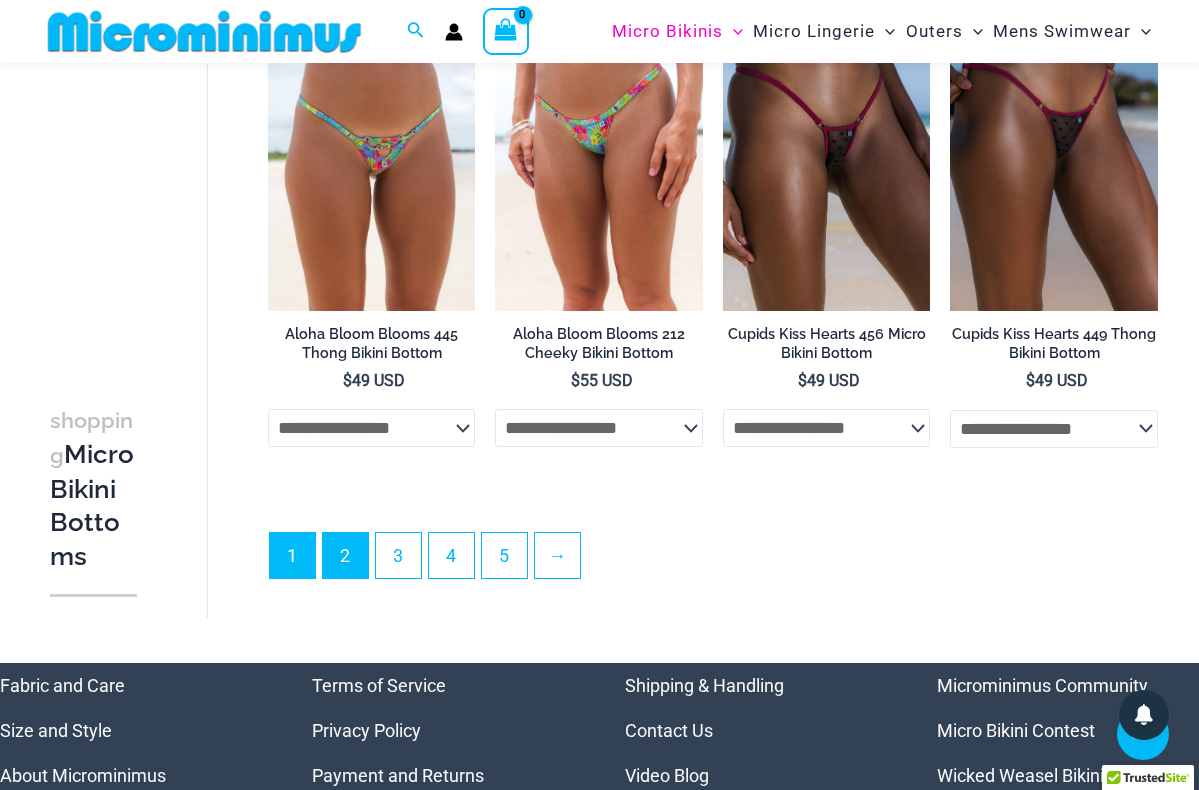 click on "2" at bounding box center (345, 555) 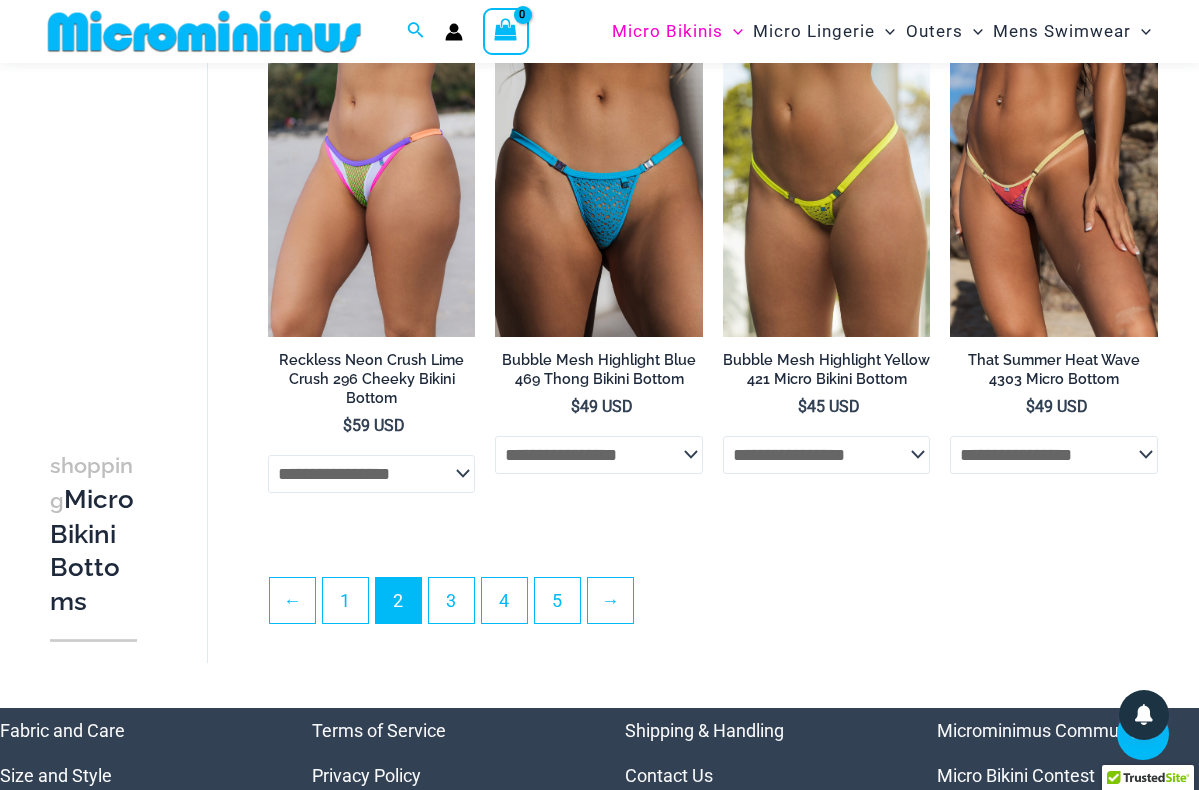 scroll, scrollTop: 3890, scrollLeft: 0, axis: vertical 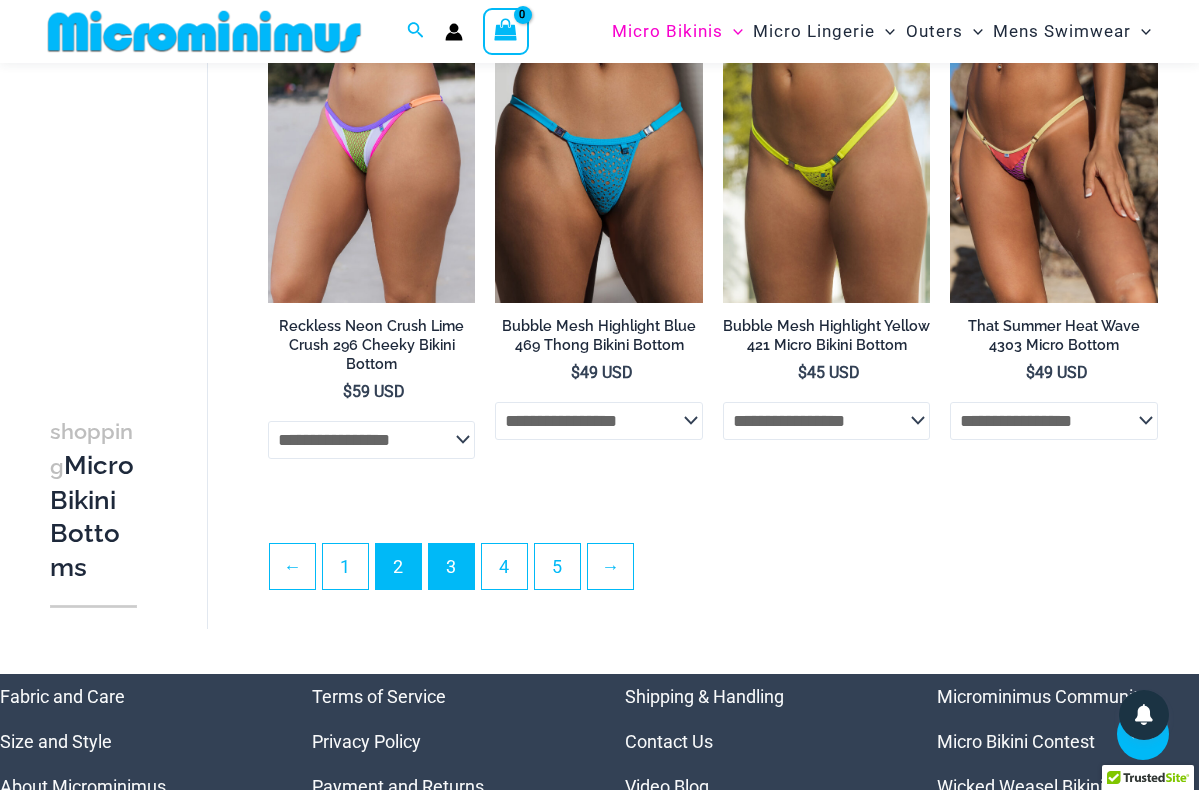 click on "3" at bounding box center (451, 566) 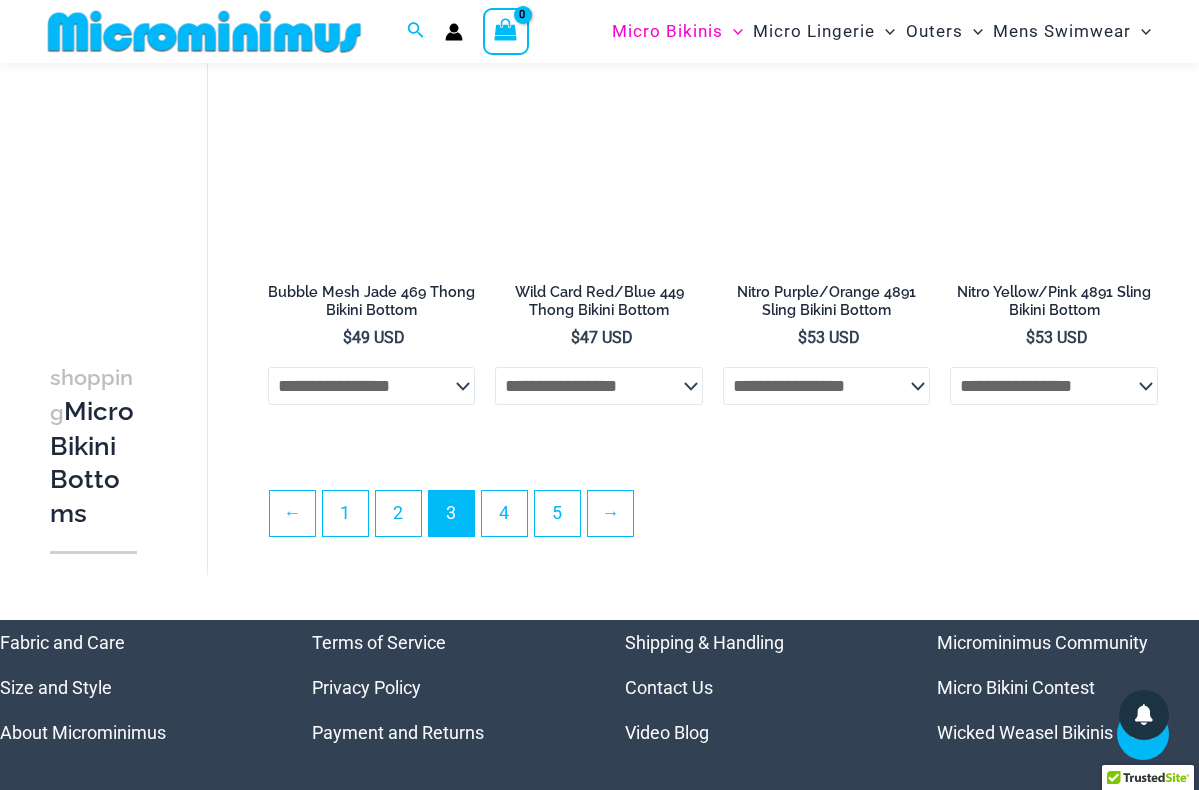 scroll, scrollTop: 3900, scrollLeft: 0, axis: vertical 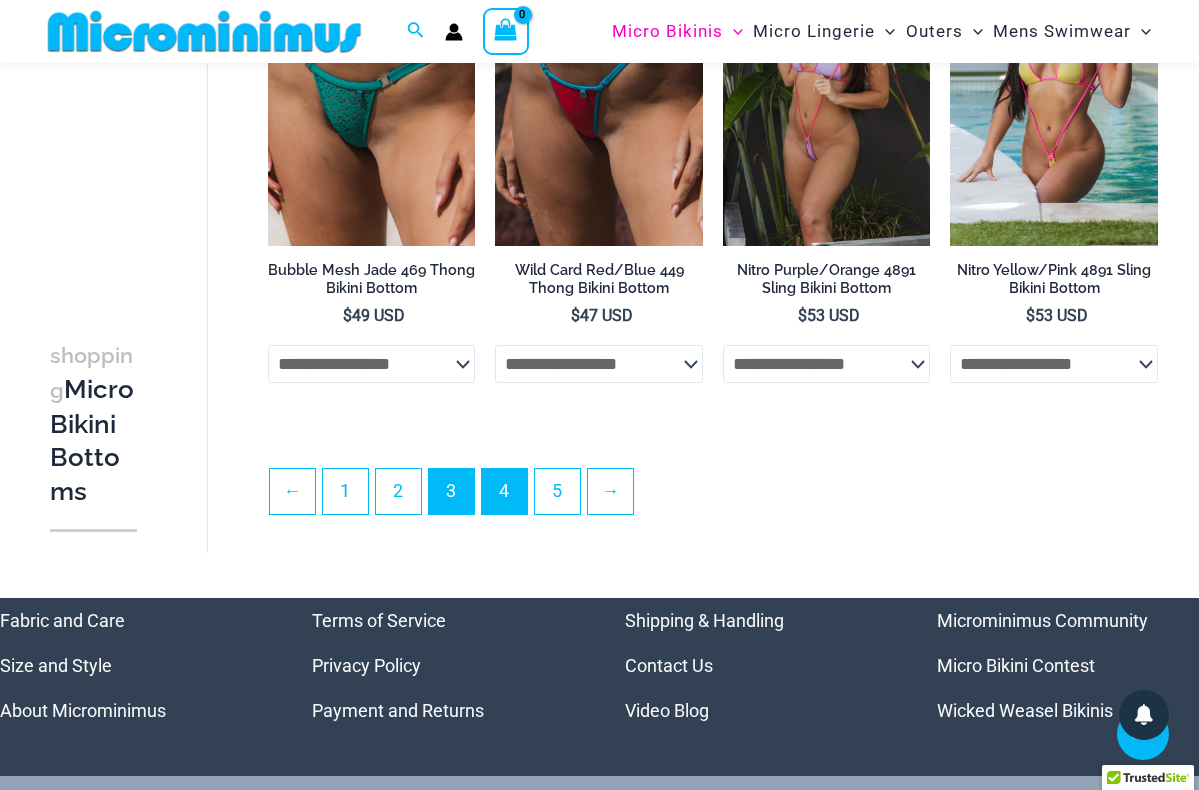 click on "4" at bounding box center (504, 491) 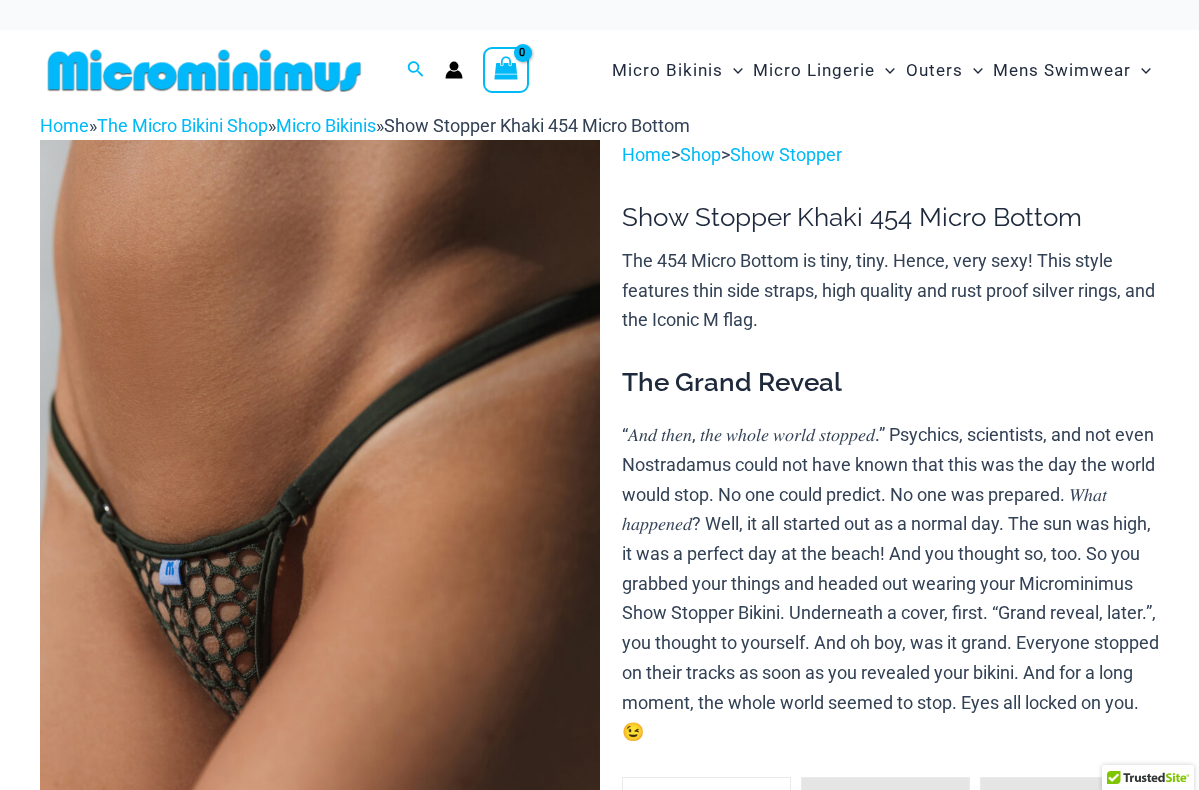scroll, scrollTop: 0, scrollLeft: 0, axis: both 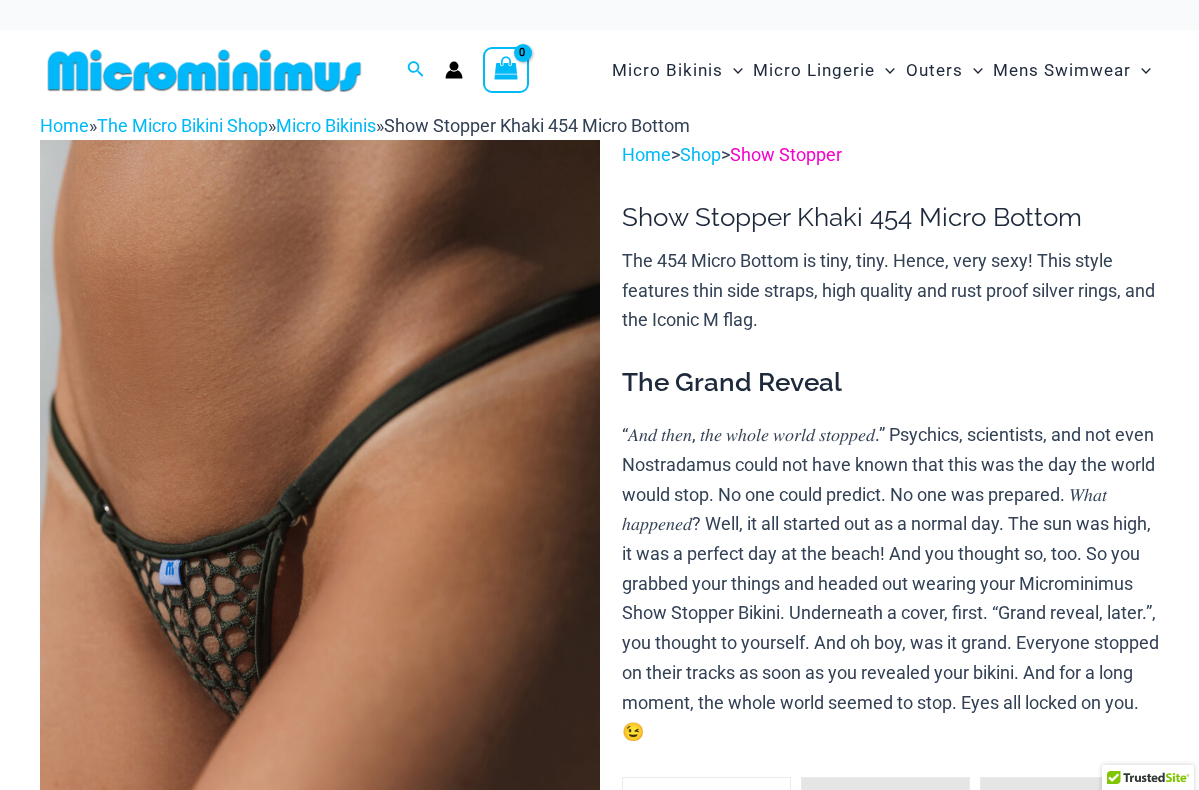 click on "Show Stopper" at bounding box center (786, 154) 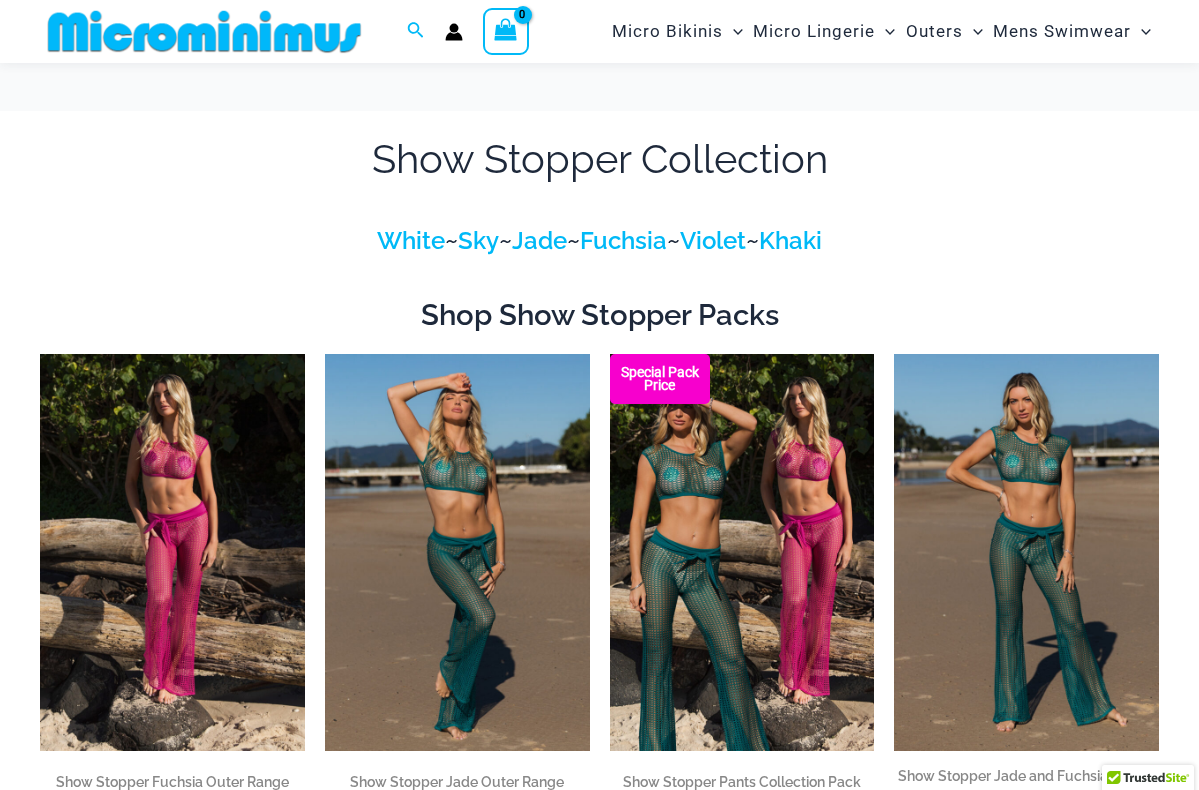 select 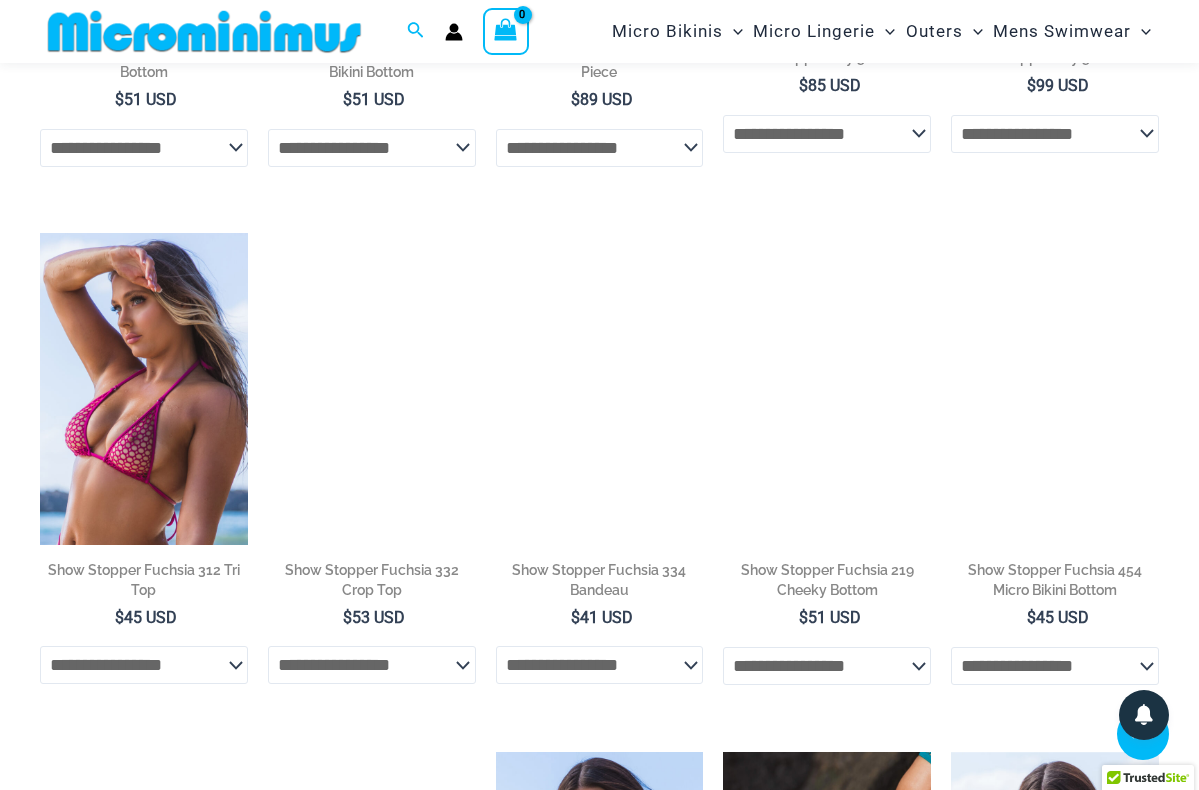 scroll, scrollTop: 3345, scrollLeft: 0, axis: vertical 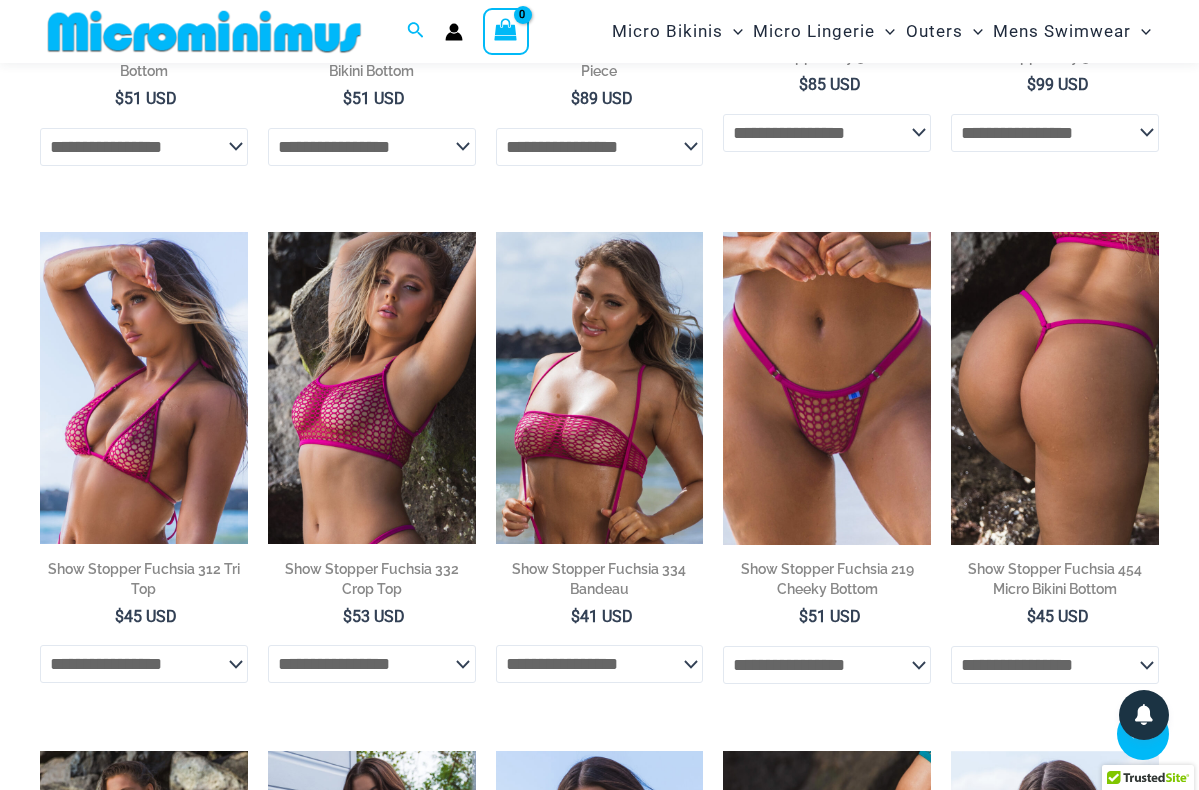 click at bounding box center [1055, 388] 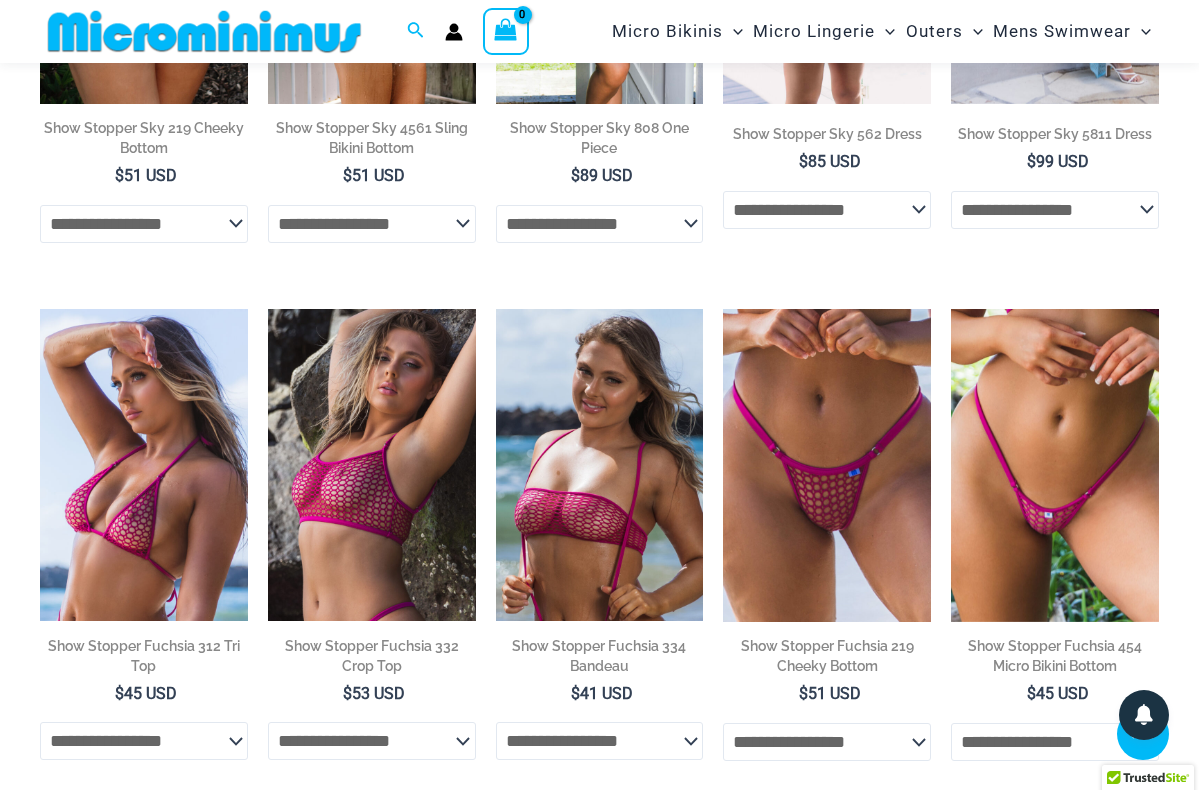 scroll, scrollTop: 3287, scrollLeft: 0, axis: vertical 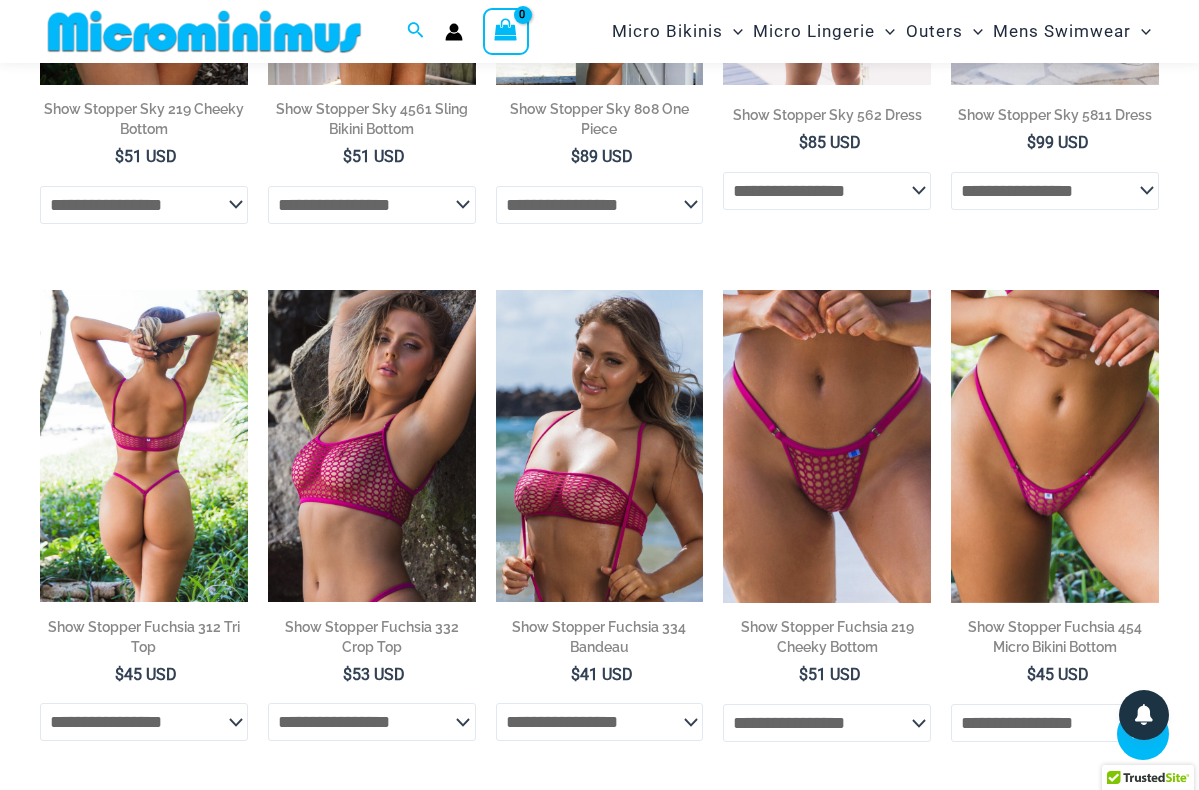 click at bounding box center (144, 446) 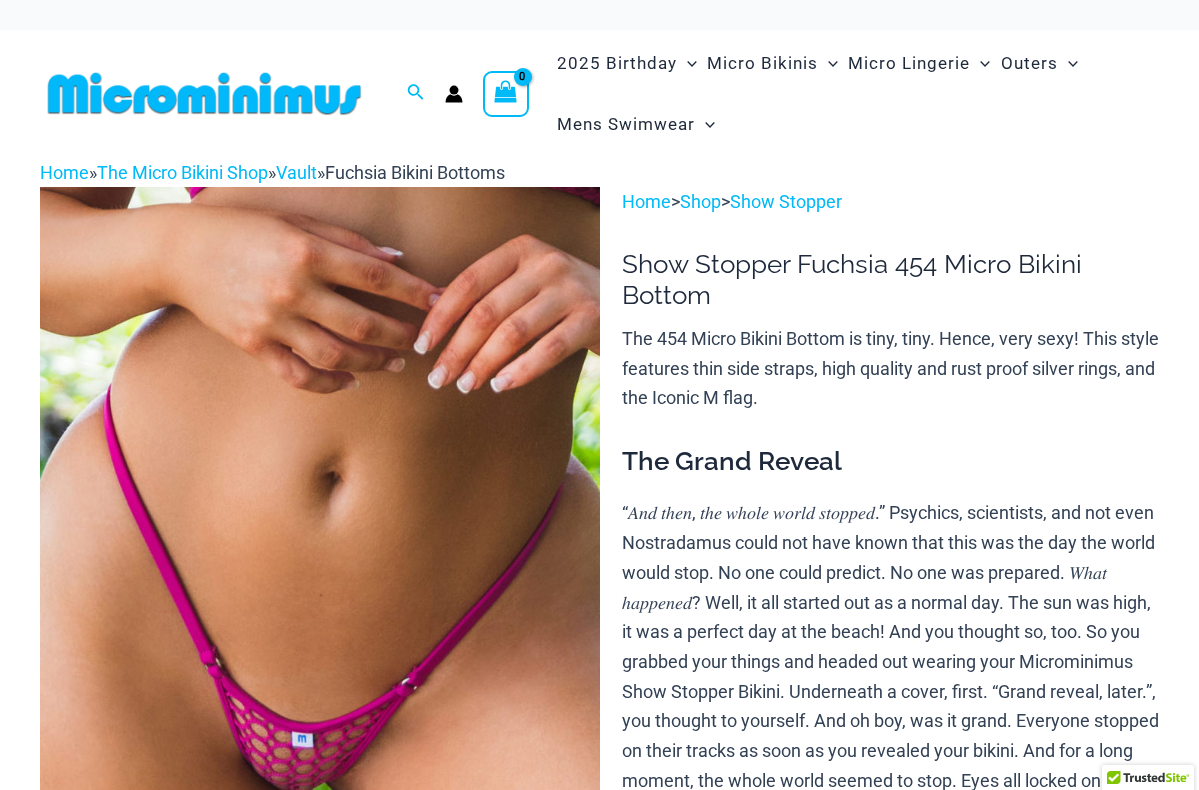 select 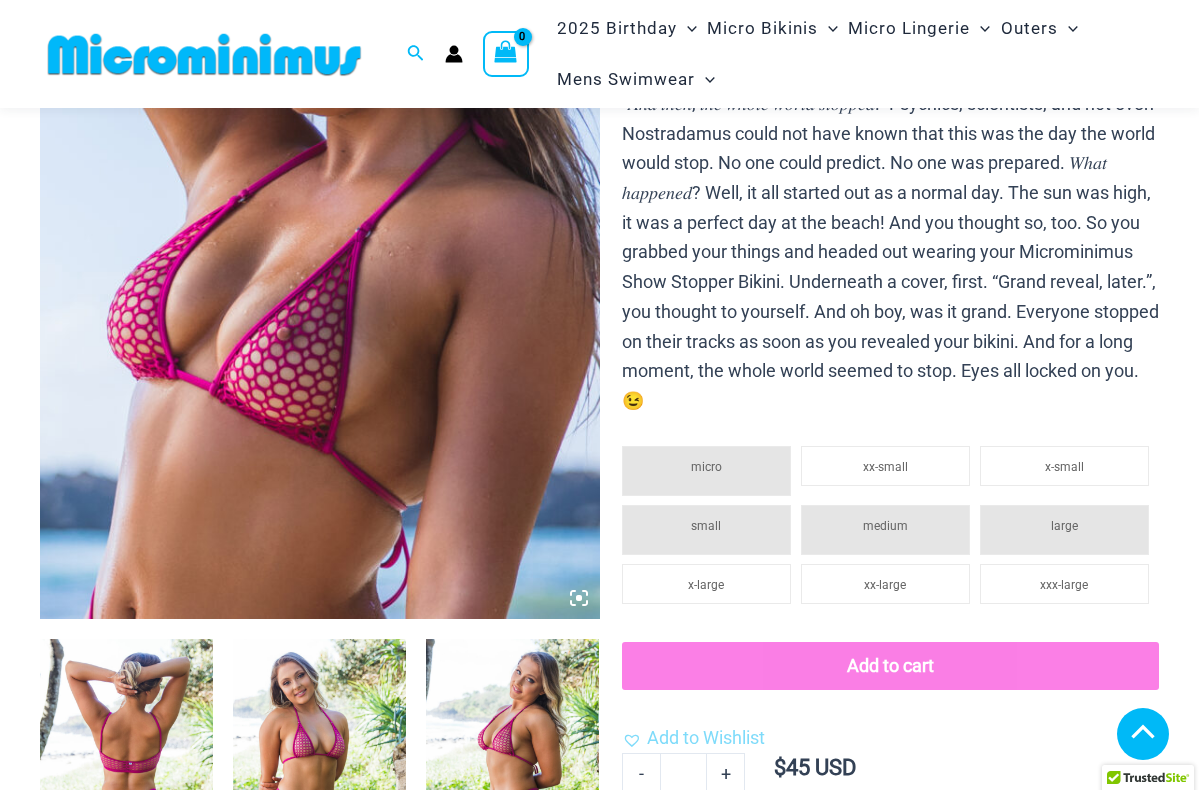 scroll, scrollTop: 431, scrollLeft: 0, axis: vertical 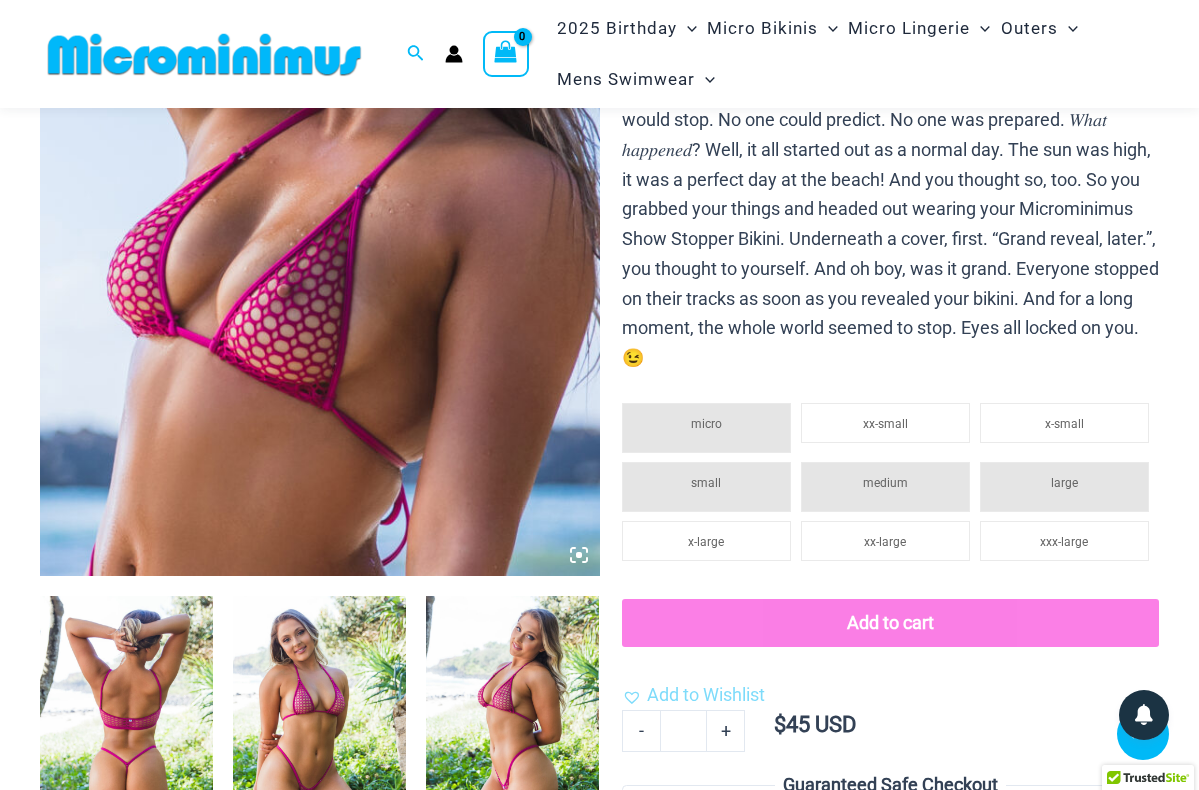 click at bounding box center (319, 726) 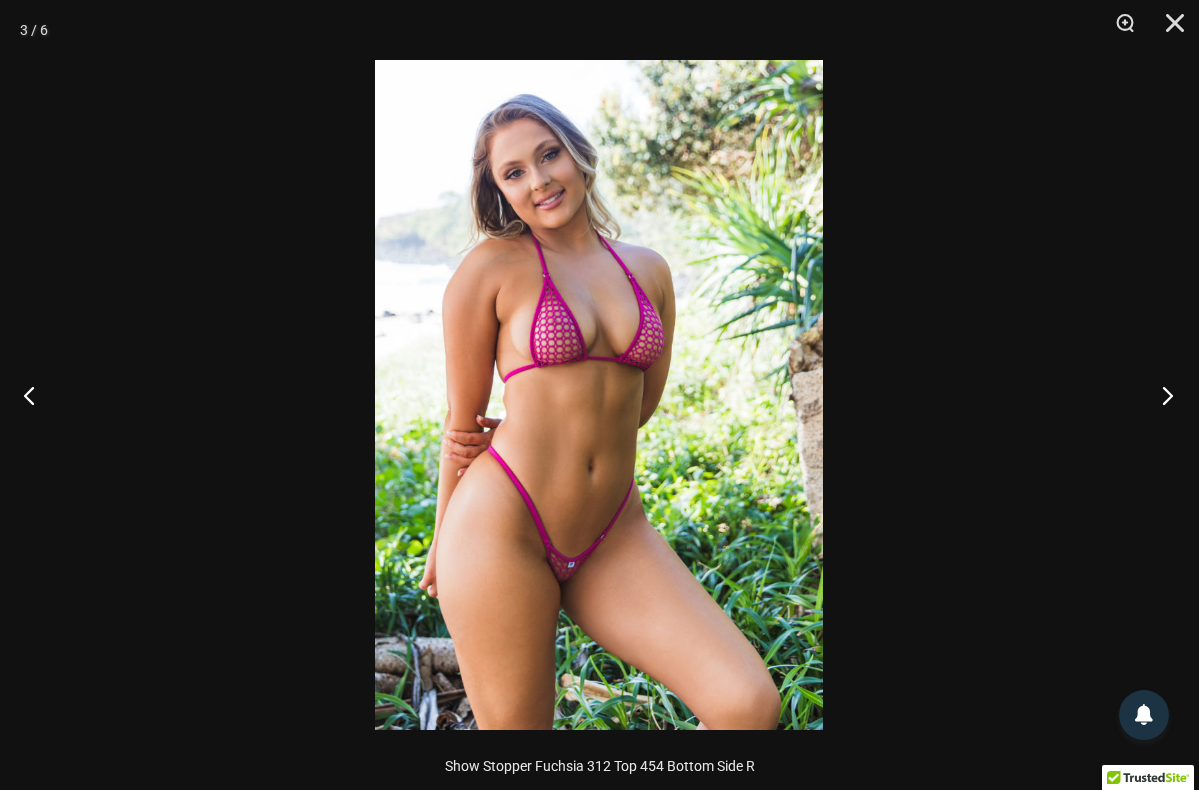 click at bounding box center (1161, 395) 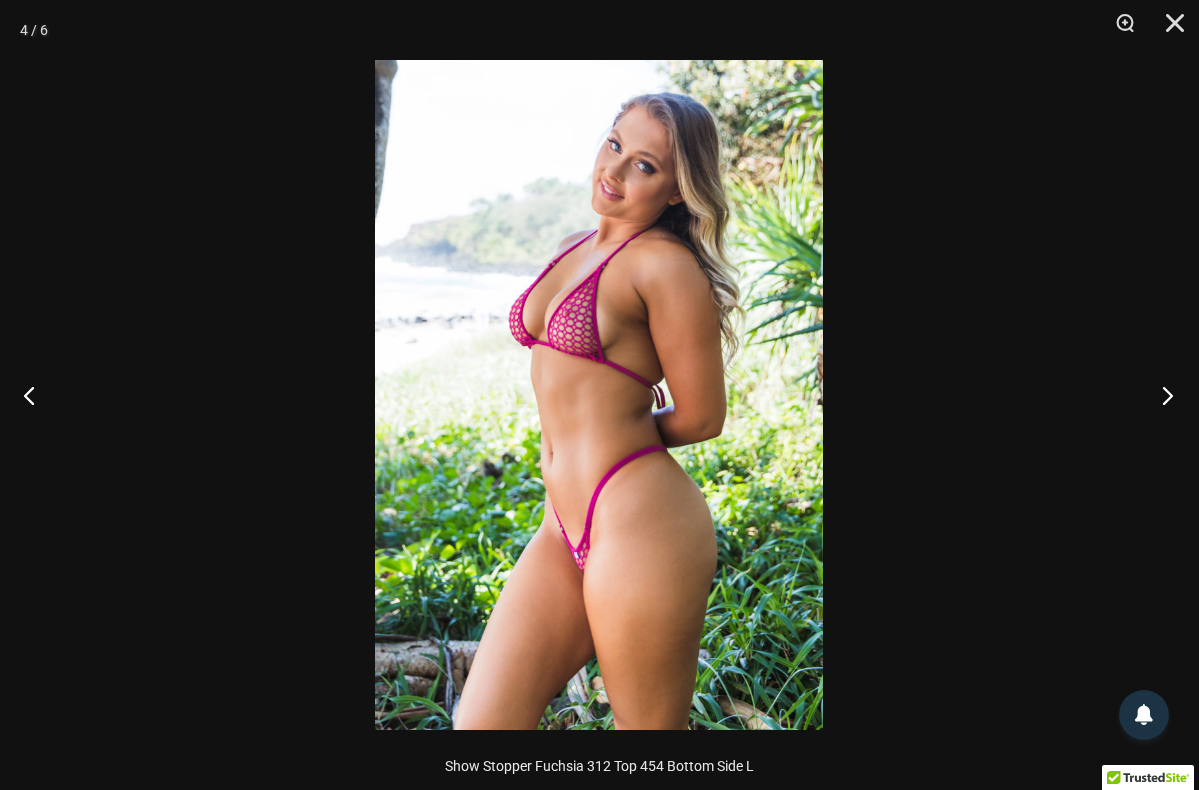 click at bounding box center (1161, 395) 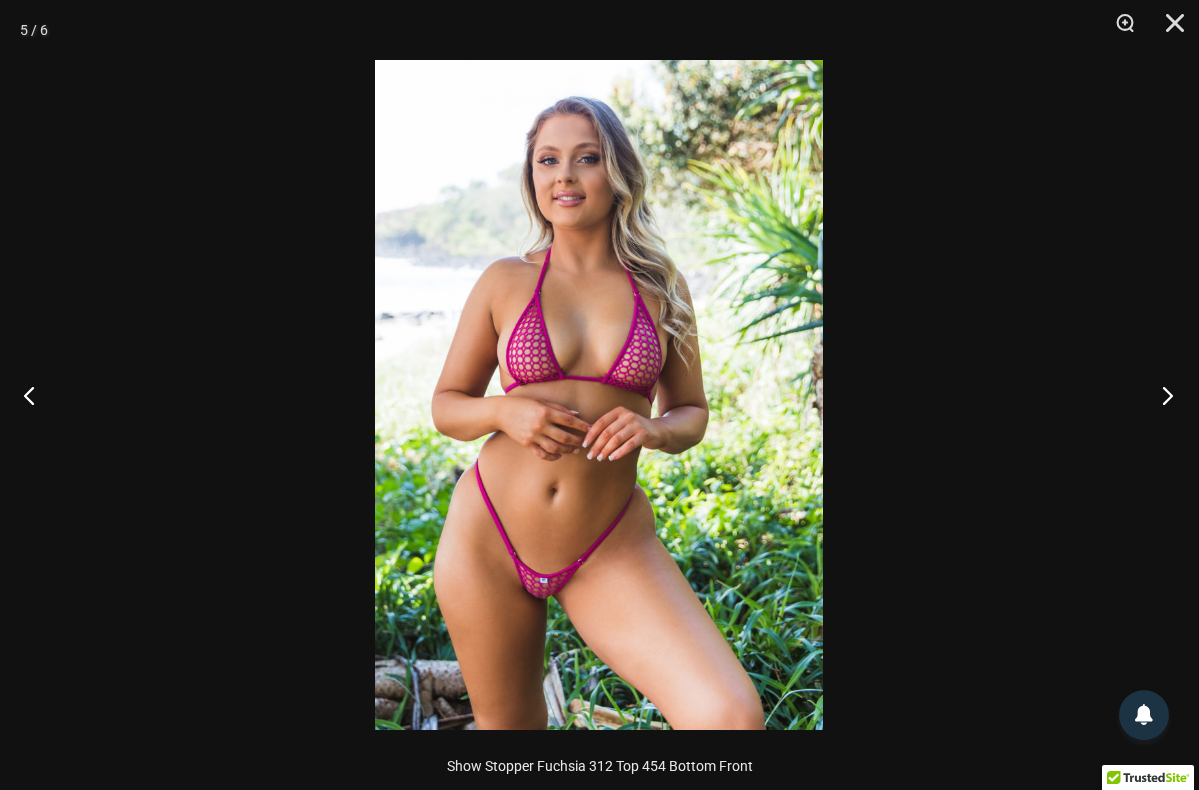 click at bounding box center [1161, 395] 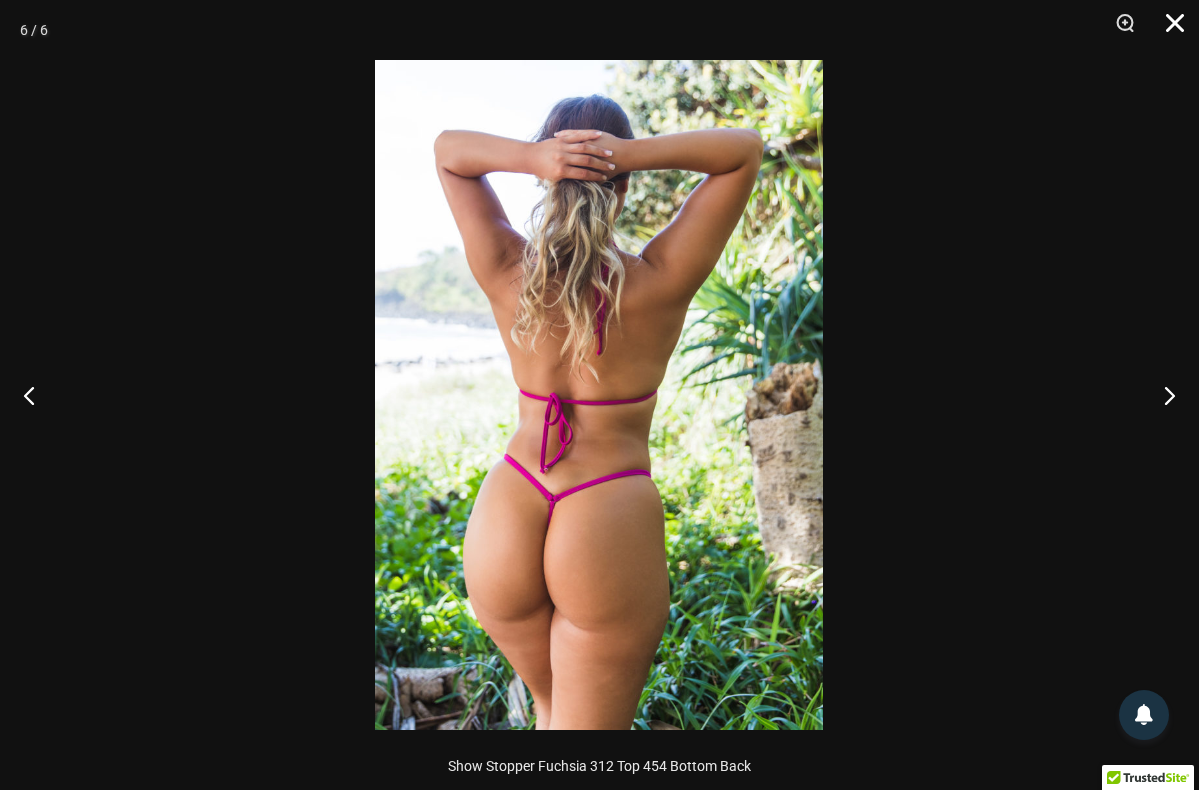 click at bounding box center (1168, 30) 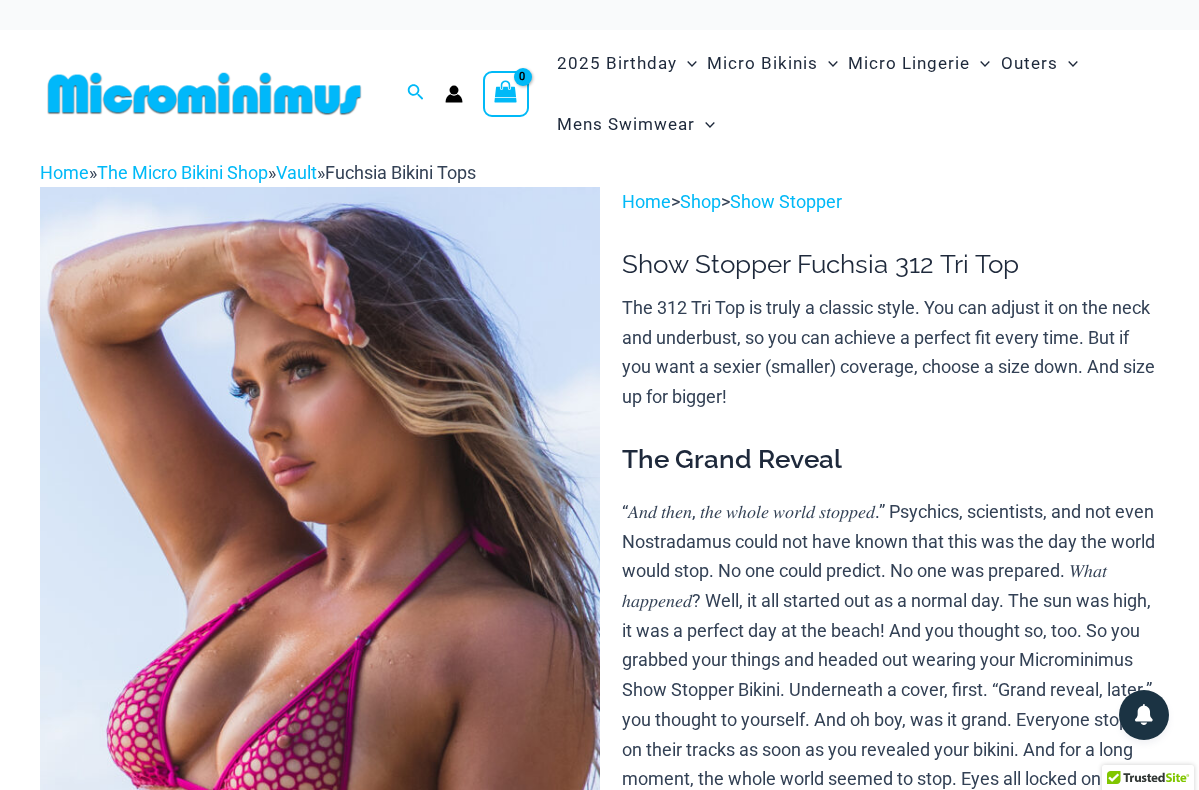 scroll, scrollTop: 0, scrollLeft: 0, axis: both 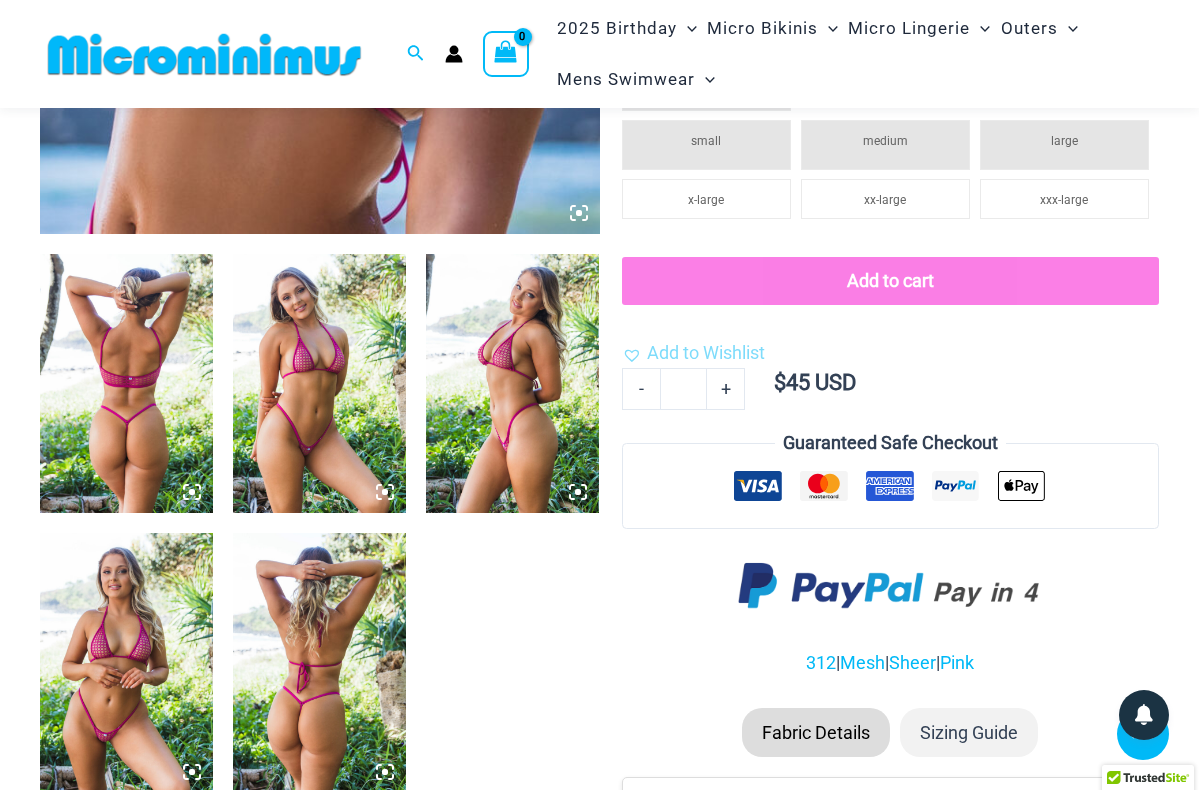 click at bounding box center [319, 663] 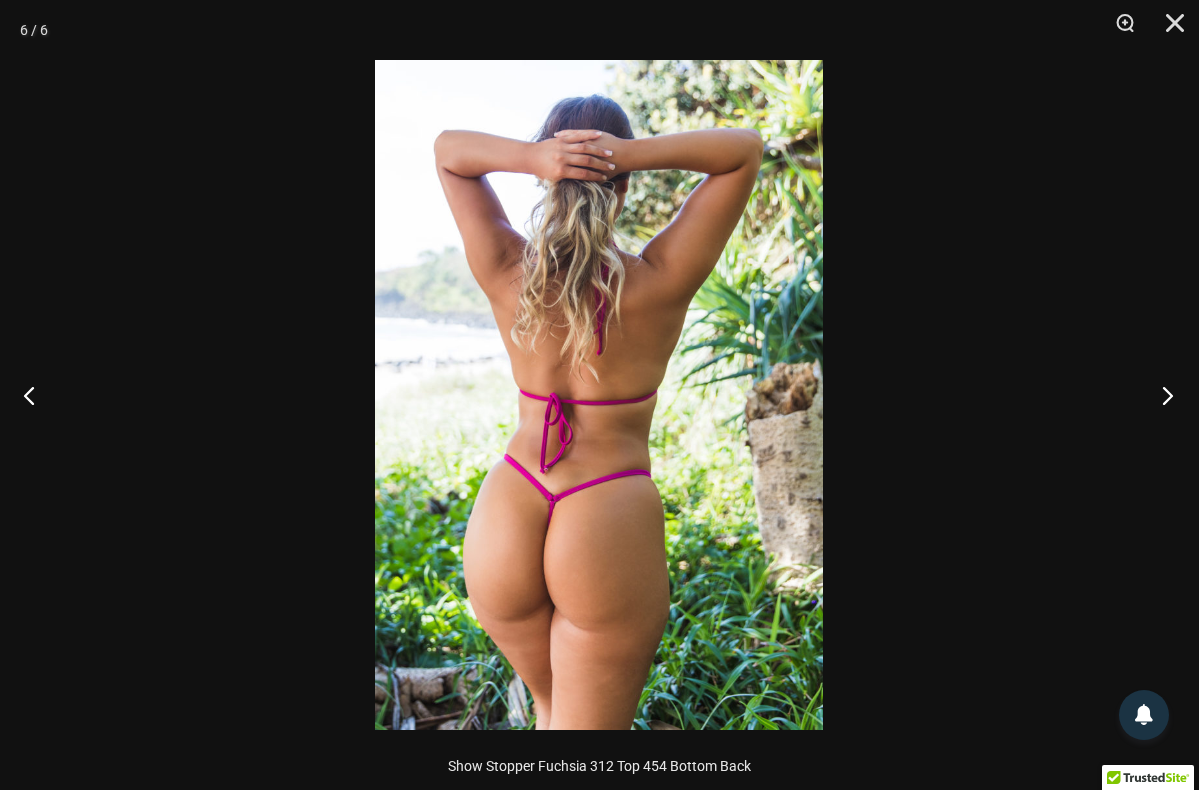click at bounding box center (1161, 395) 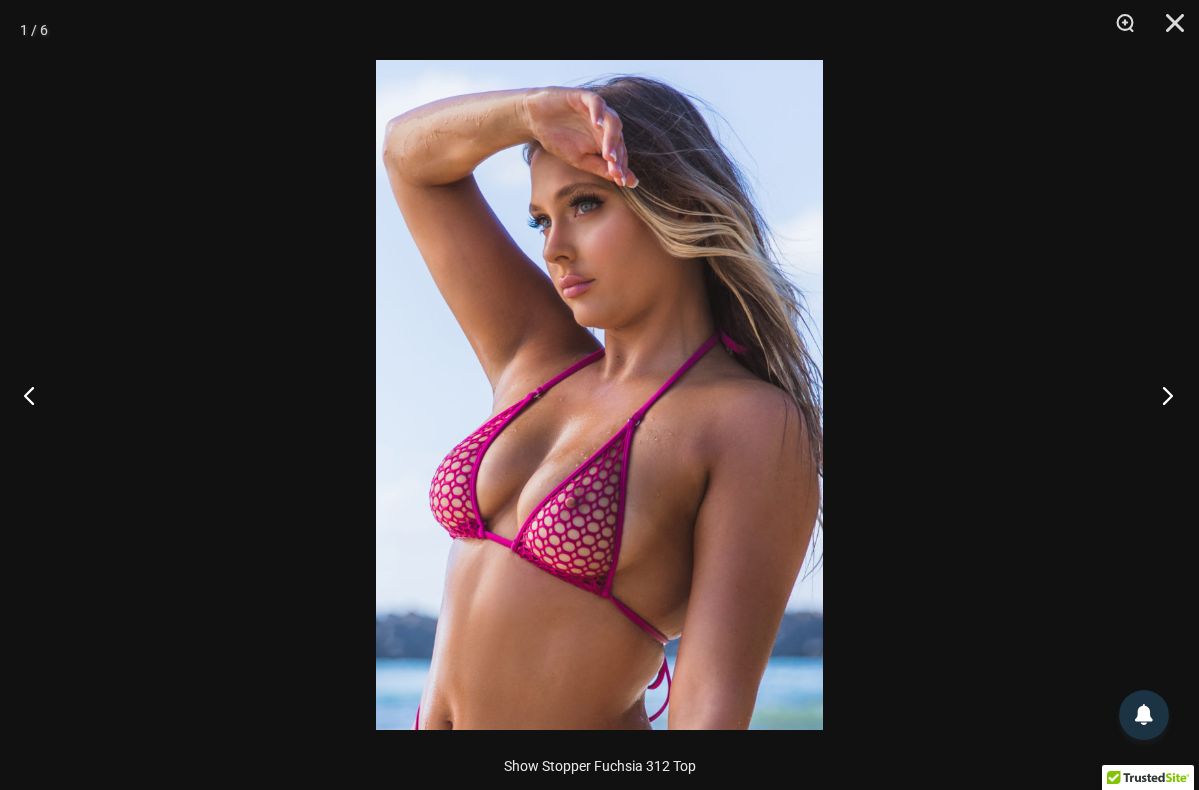 click at bounding box center [1161, 395] 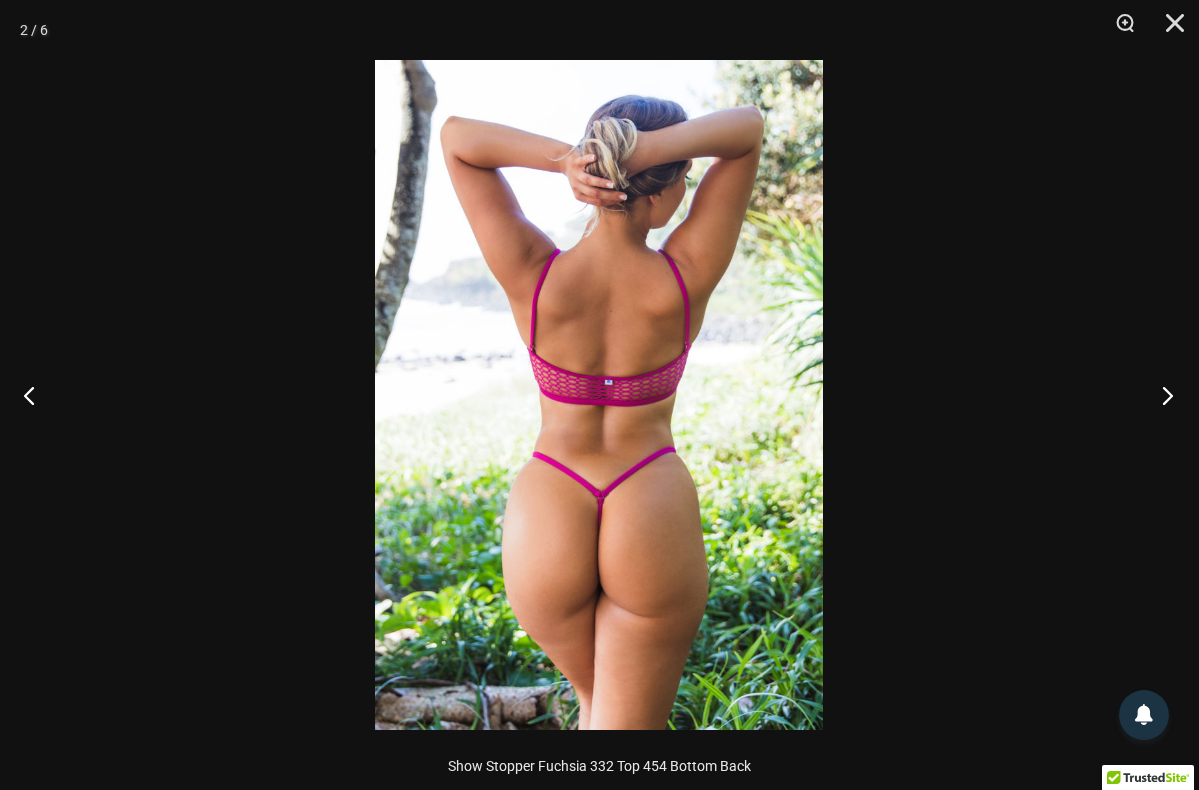 click at bounding box center [1161, 395] 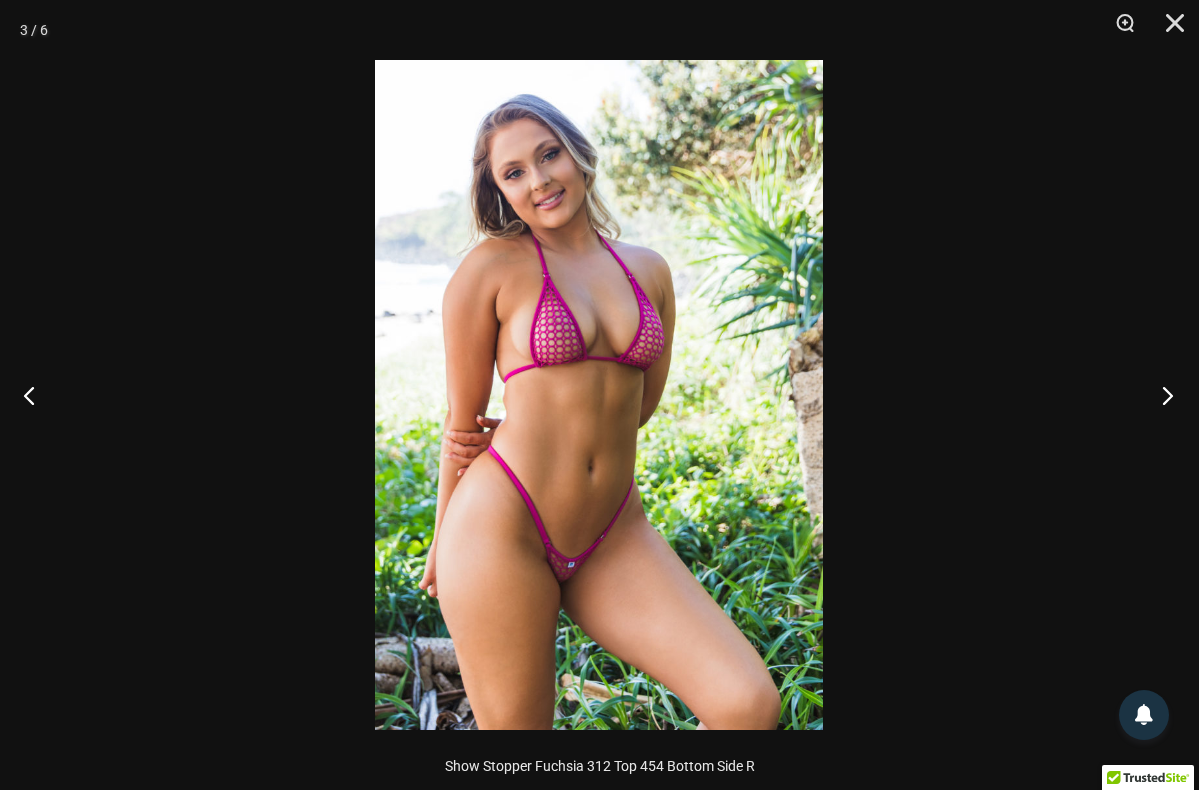 click at bounding box center (1161, 395) 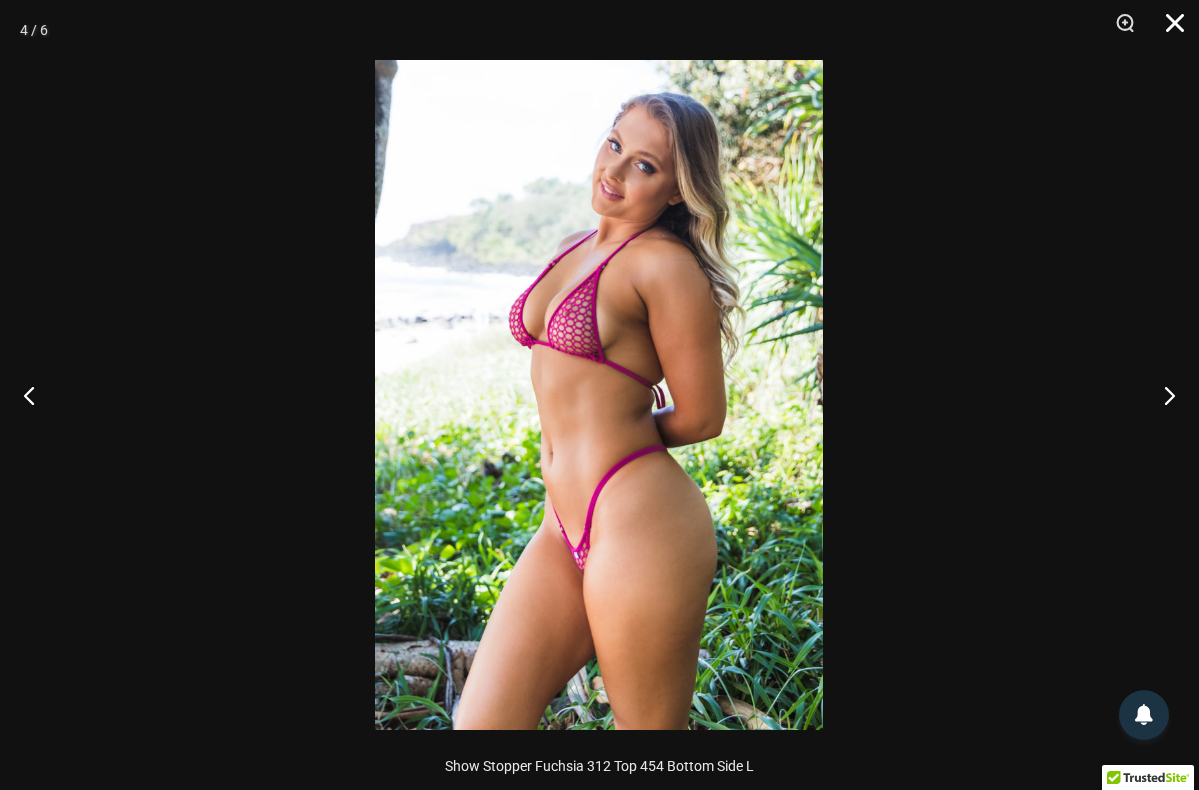 click at bounding box center [1168, 30] 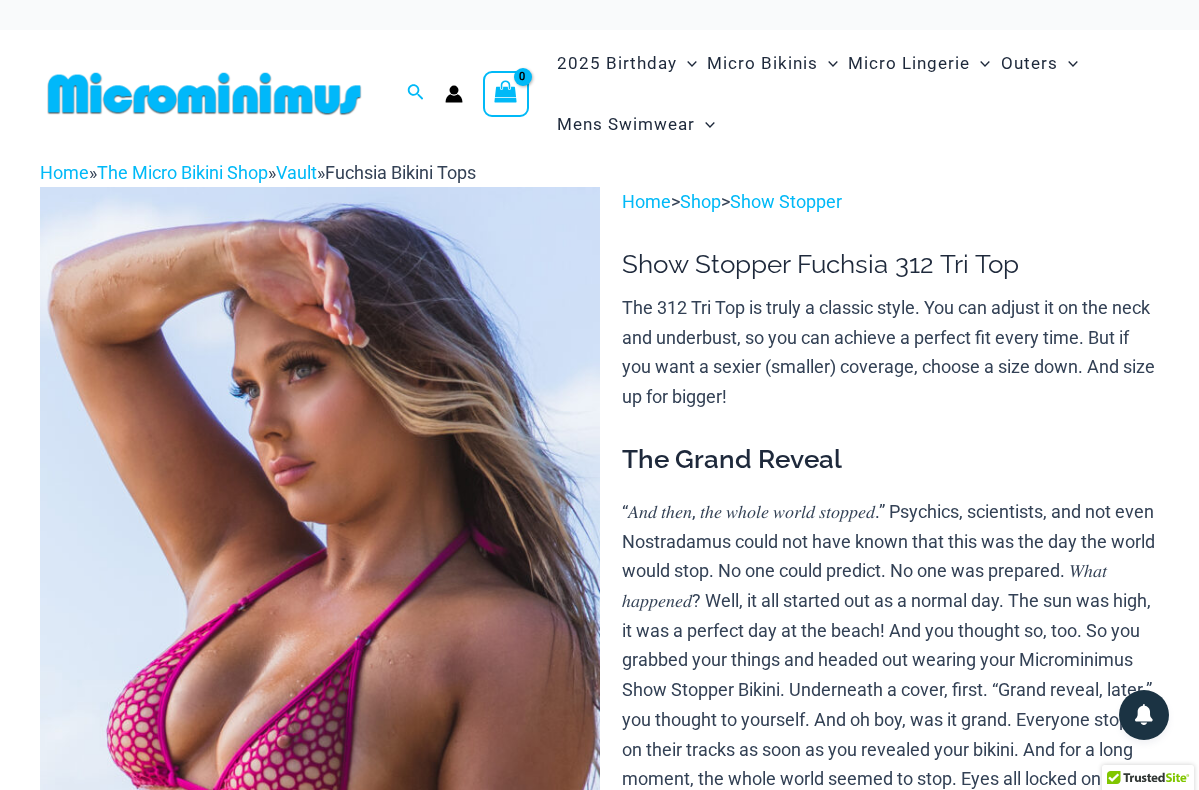 scroll, scrollTop: 0, scrollLeft: 0, axis: both 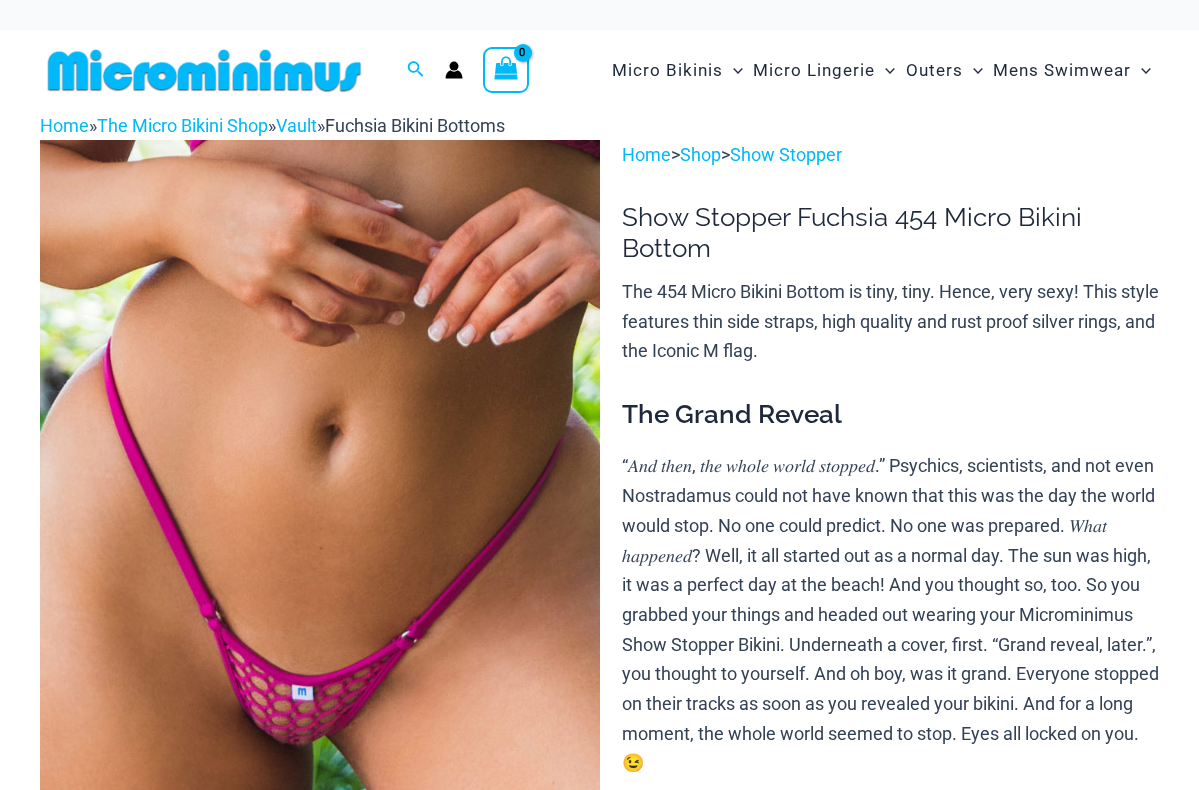 select 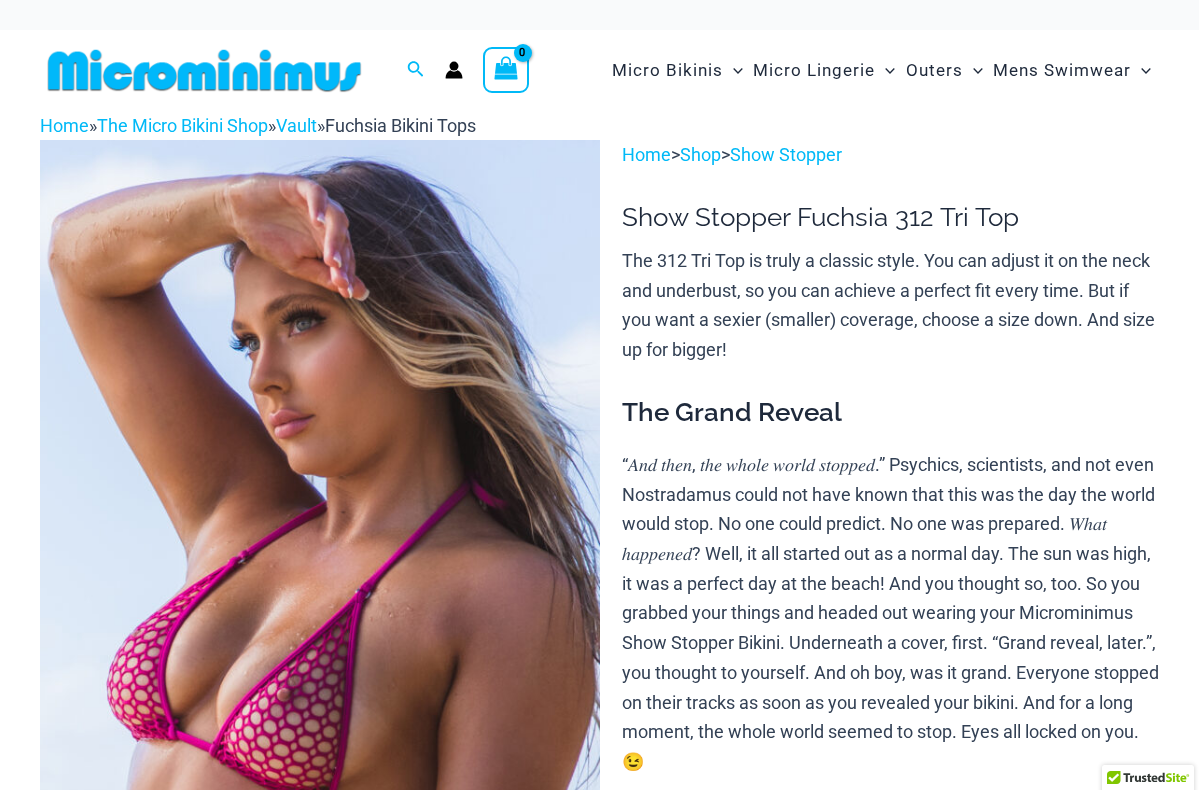 scroll, scrollTop: 0, scrollLeft: 0, axis: both 